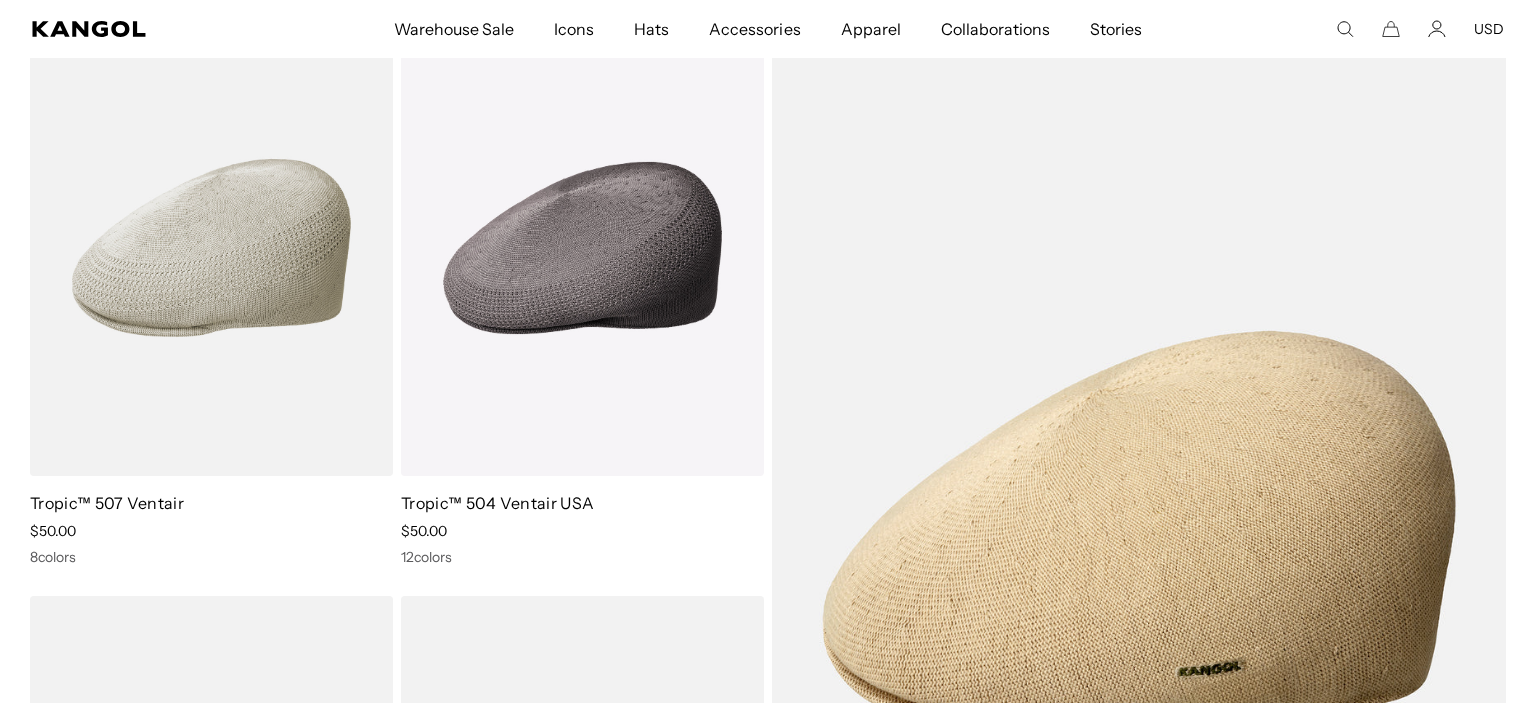 scroll, scrollTop: 201, scrollLeft: 0, axis: vertical 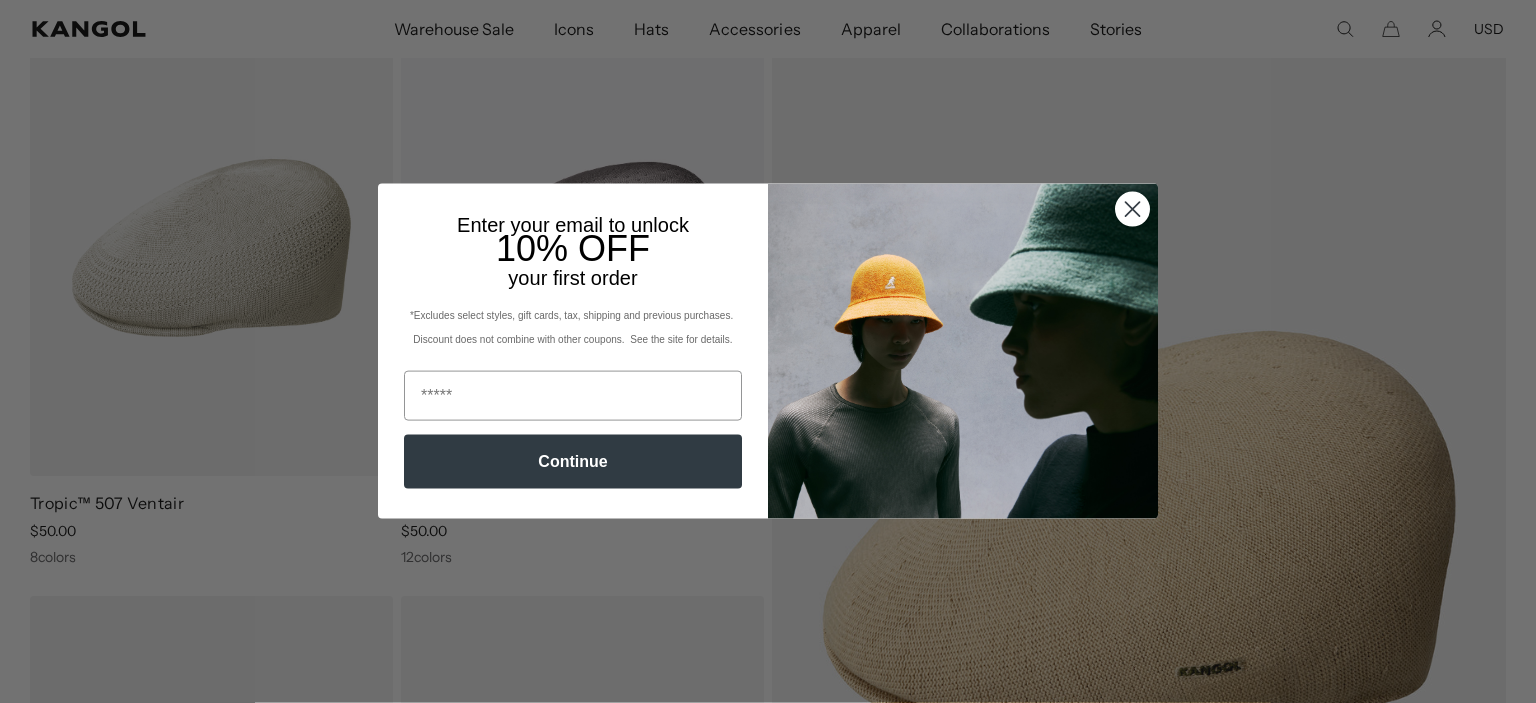 click 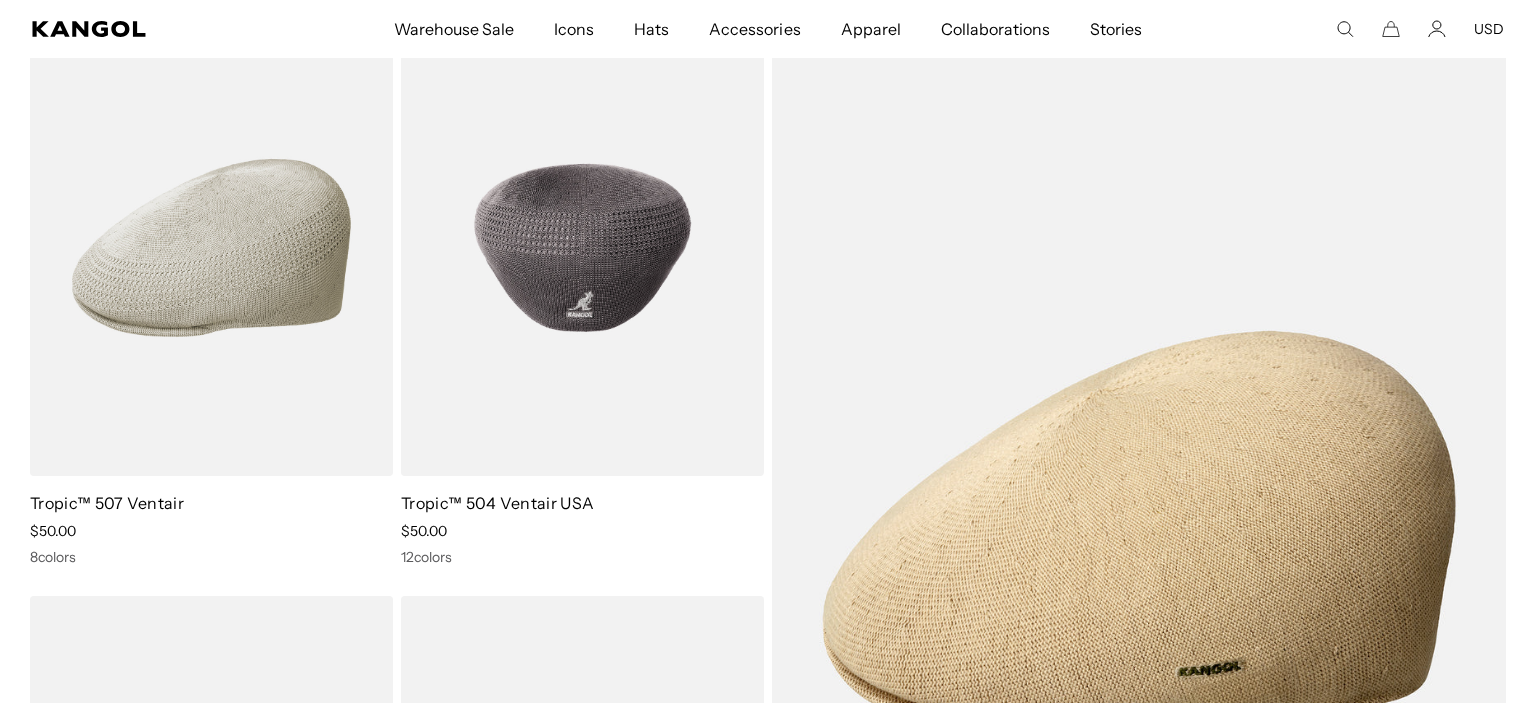 scroll, scrollTop: 0, scrollLeft: 412, axis: horizontal 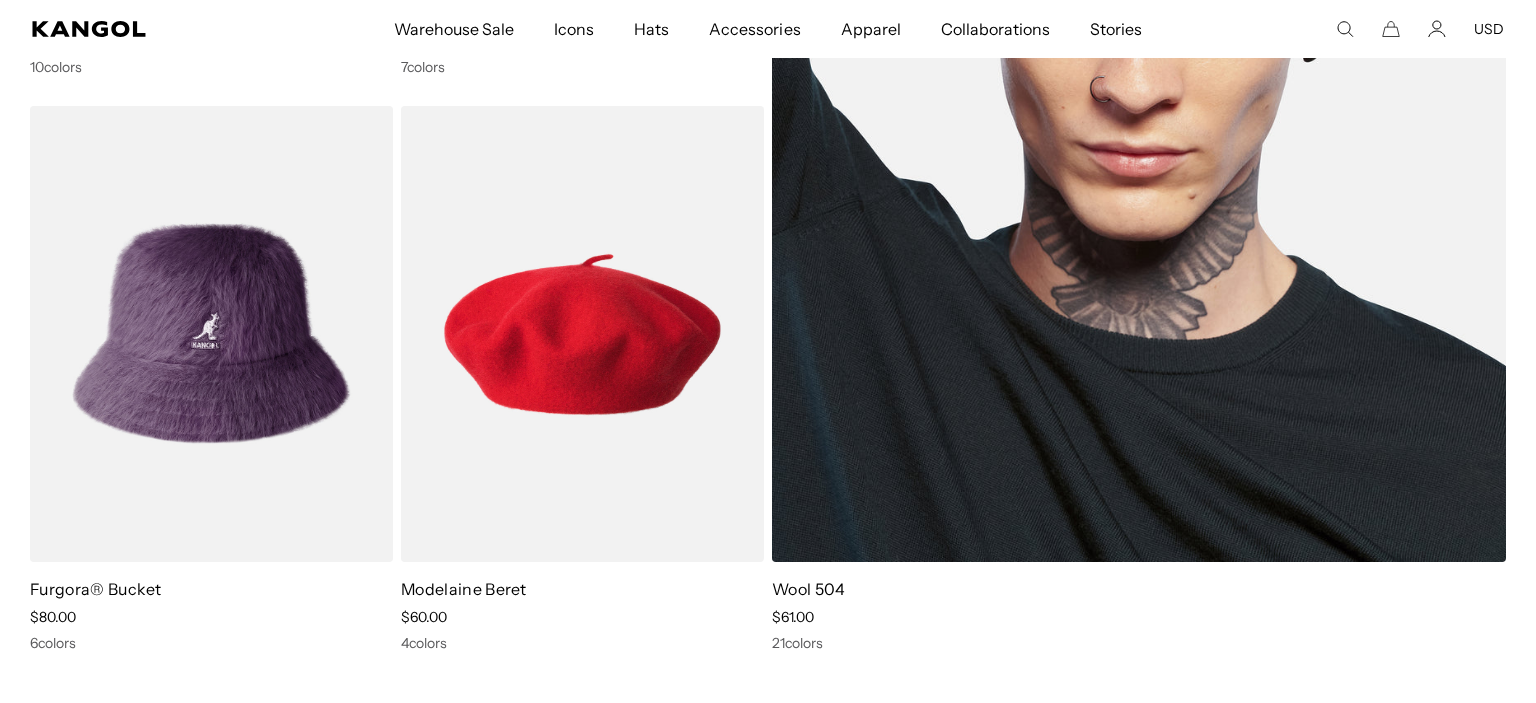click at bounding box center [1139, 45] 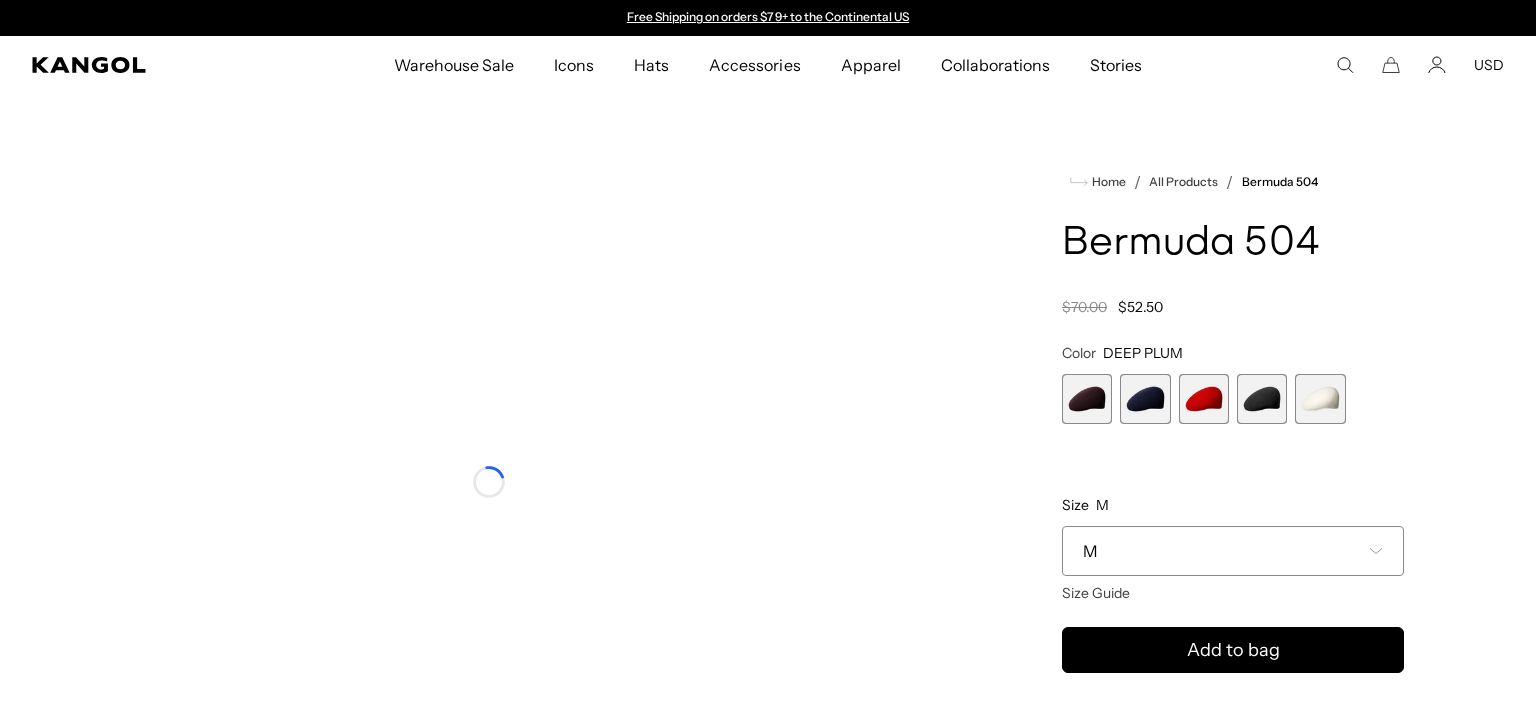 scroll, scrollTop: 0, scrollLeft: 0, axis: both 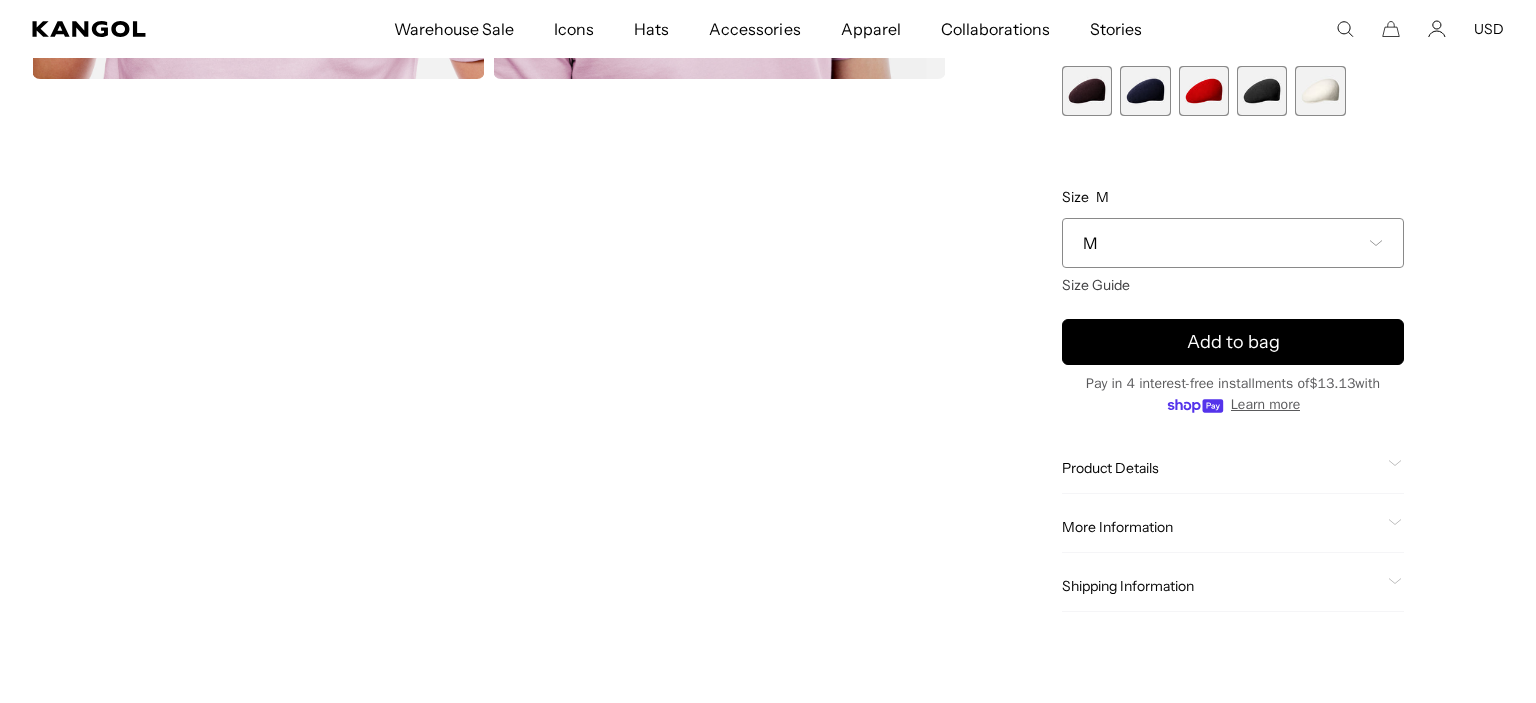 click on "M" at bounding box center (1233, 244) 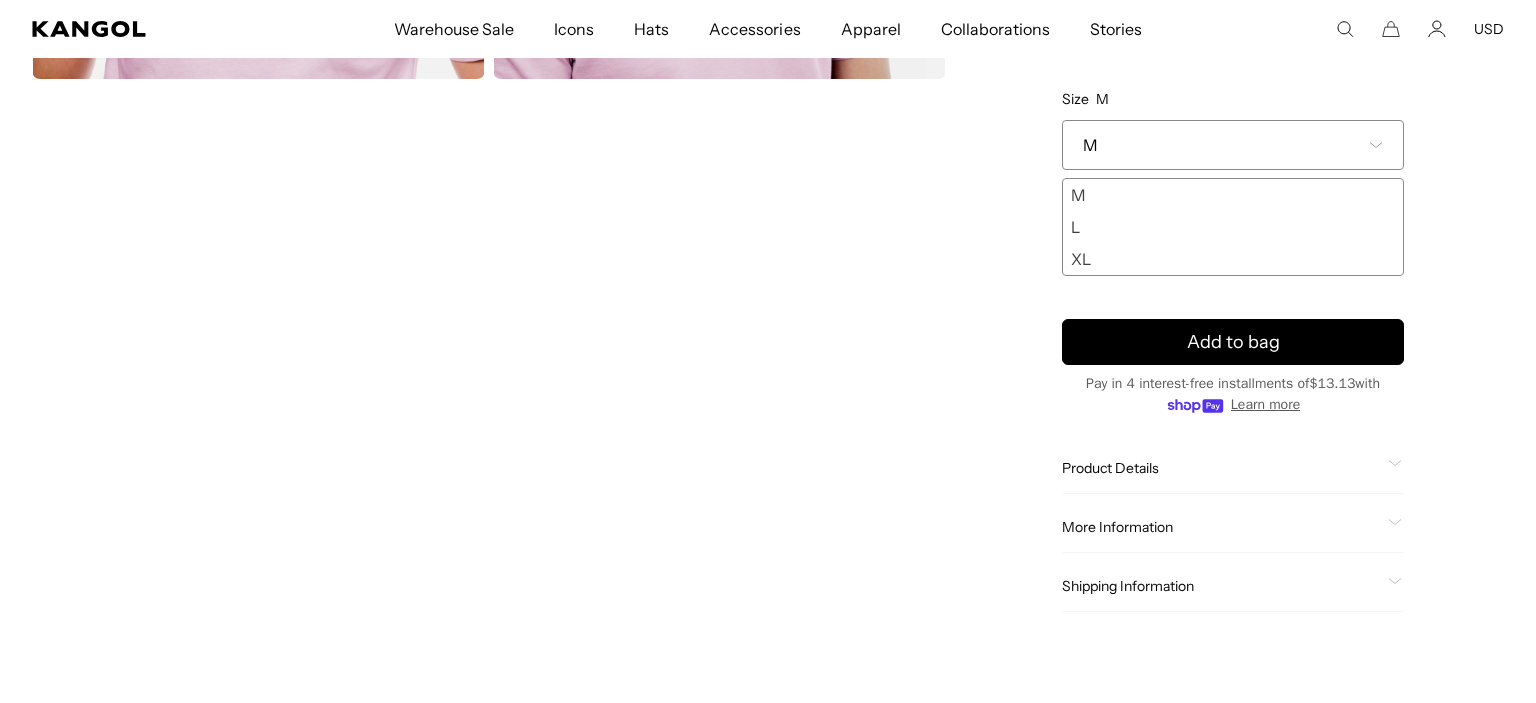 click on "**********" at bounding box center (1233, 107) 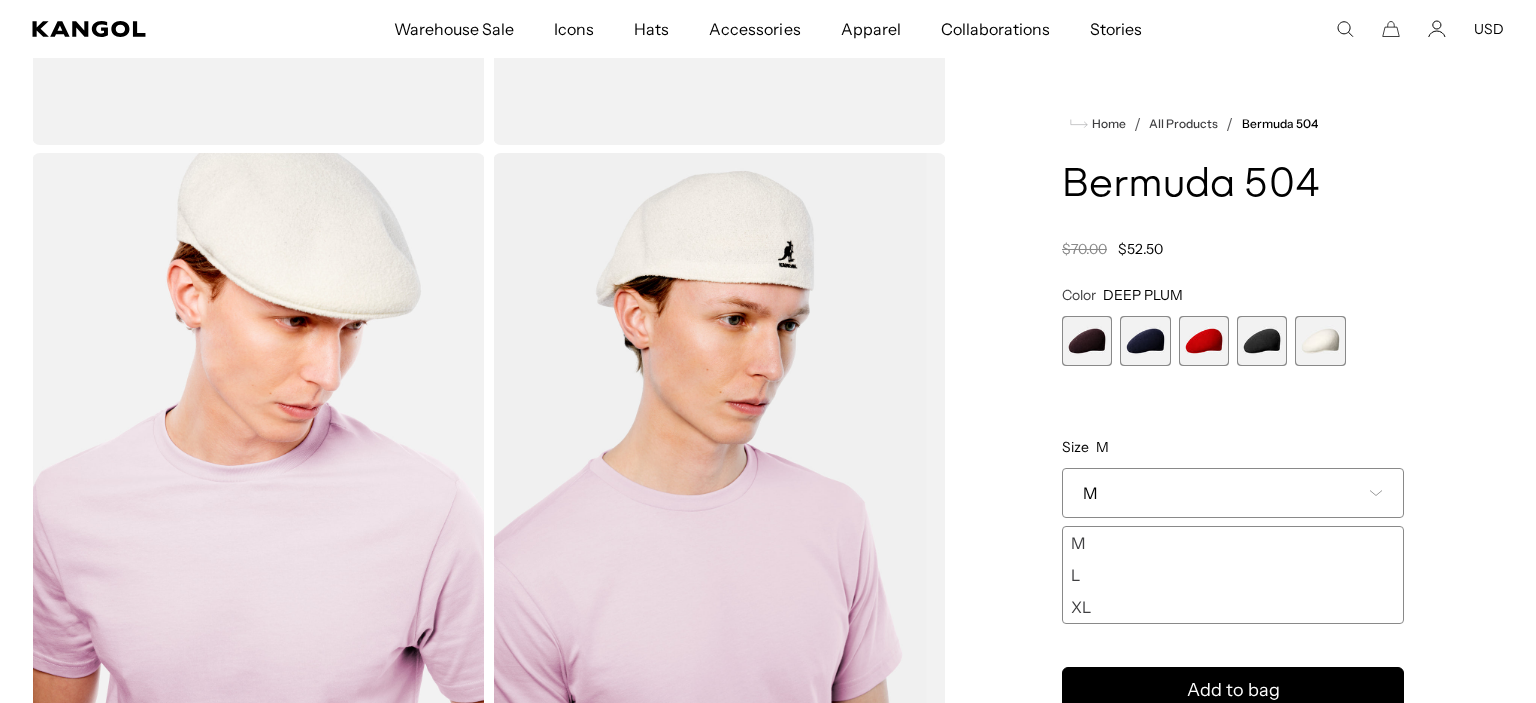 scroll, scrollTop: 552, scrollLeft: 0, axis: vertical 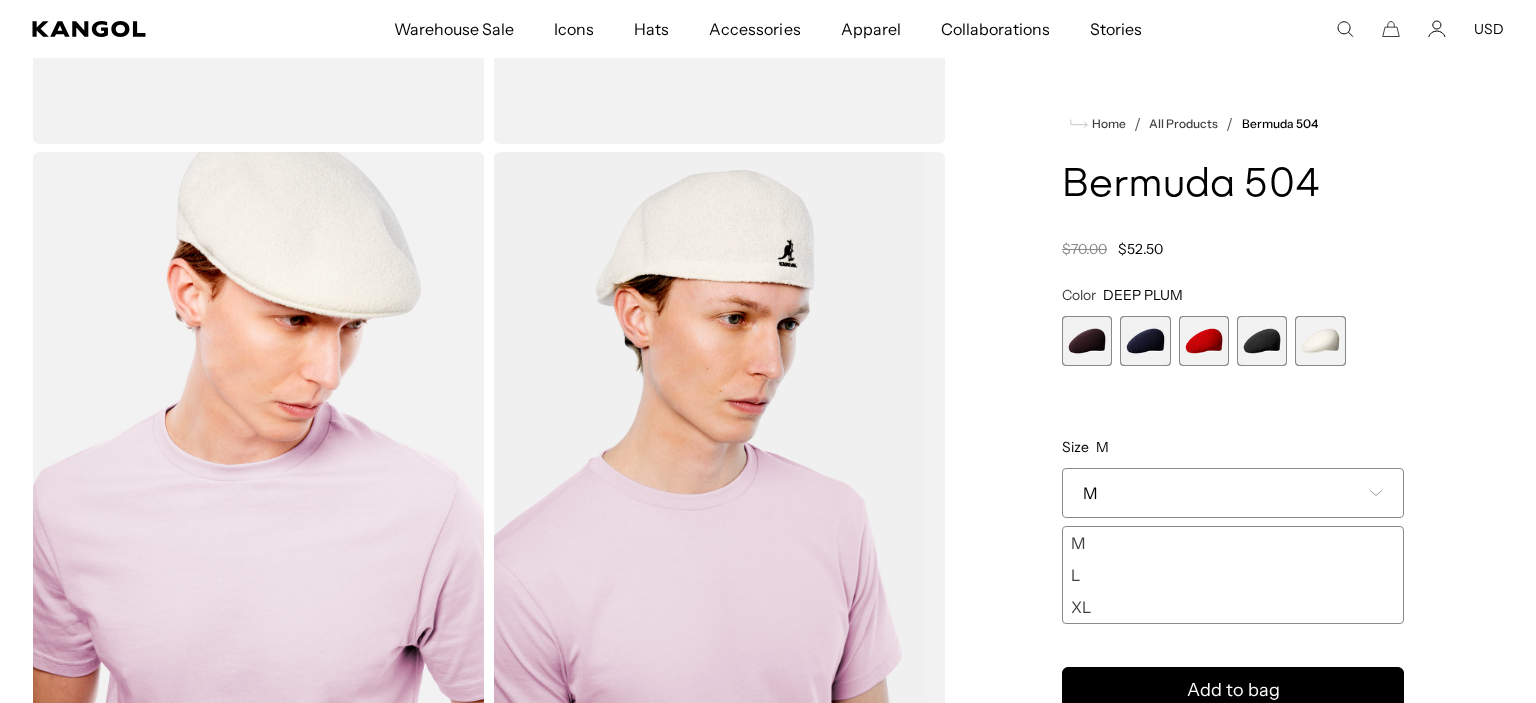 click on "Loading..." at bounding box center [768, 435] 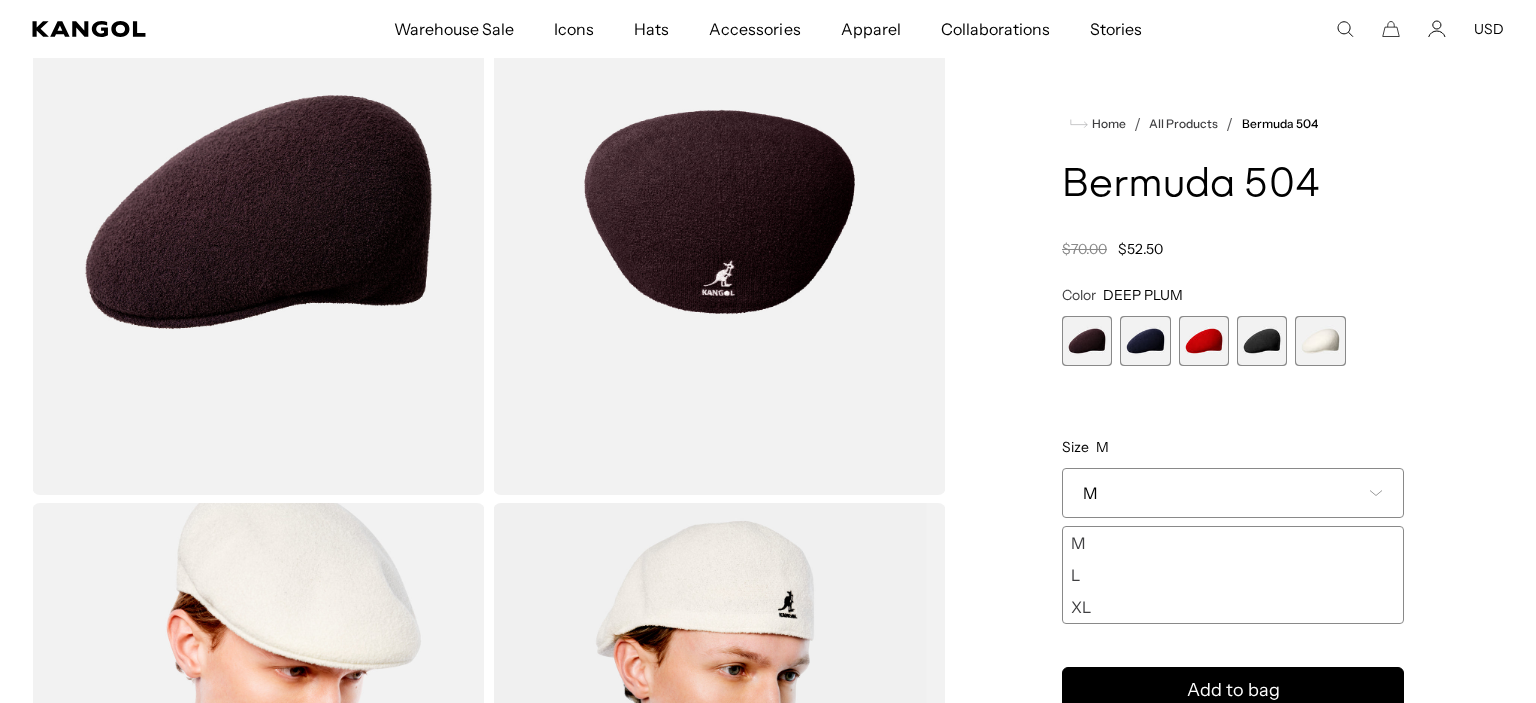 scroll, scrollTop: 0, scrollLeft: 0, axis: both 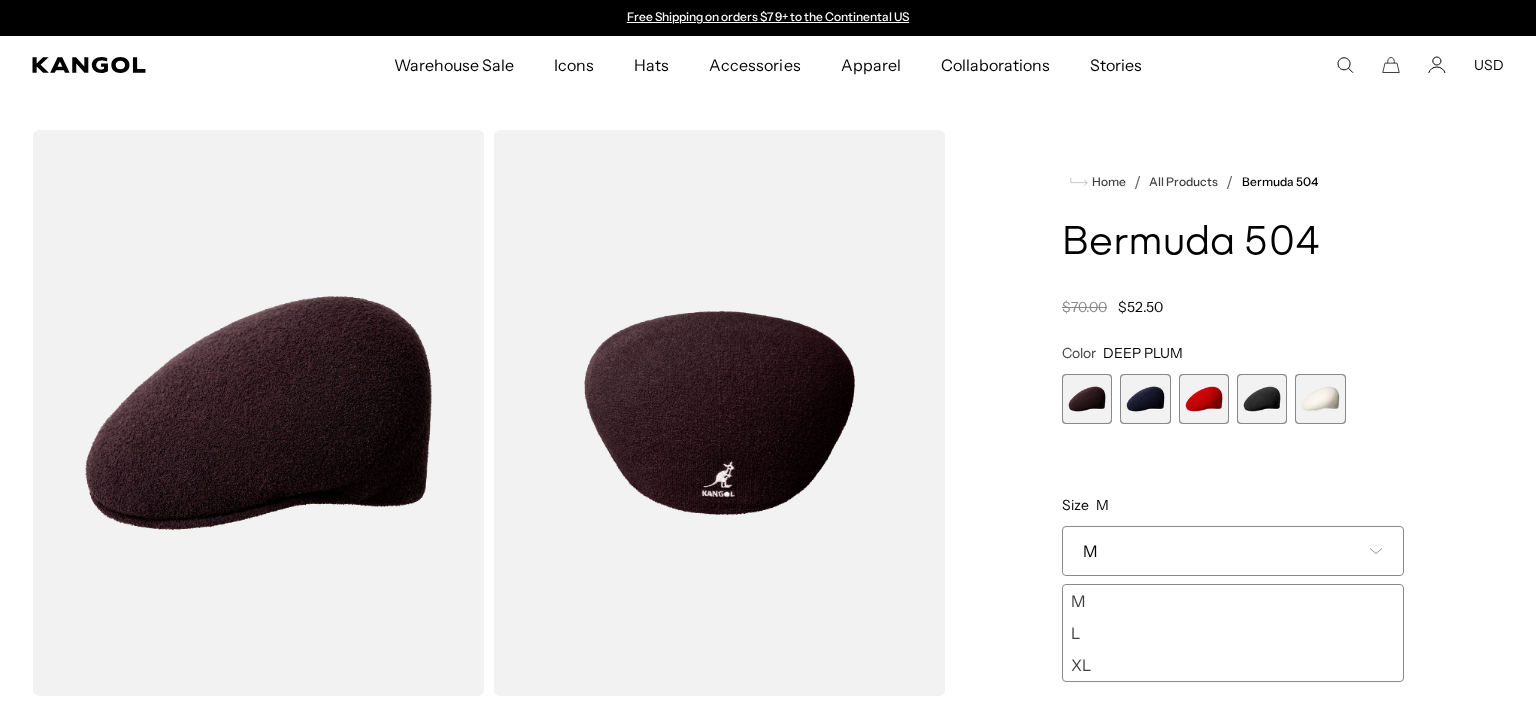 click at bounding box center (1262, 399) 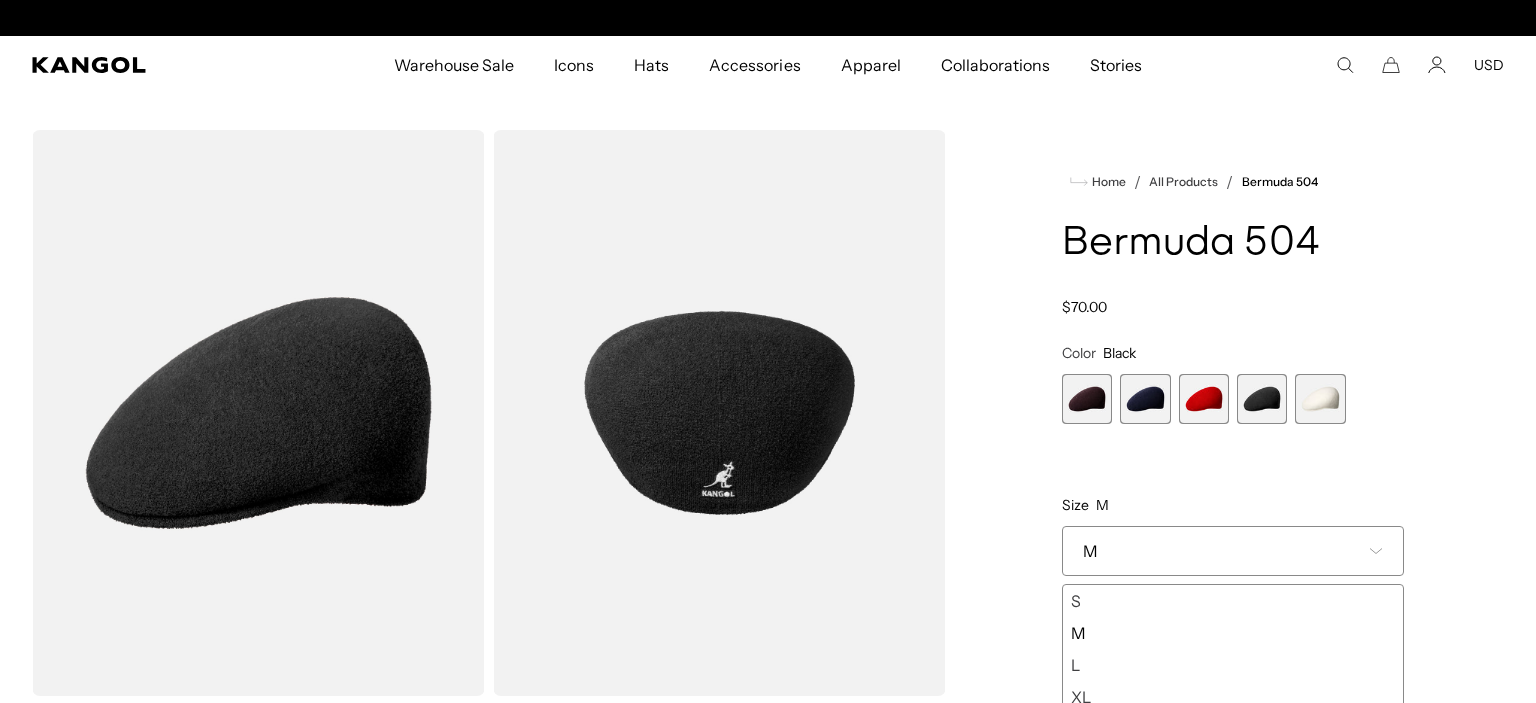 scroll, scrollTop: 0, scrollLeft: 412, axis: horizontal 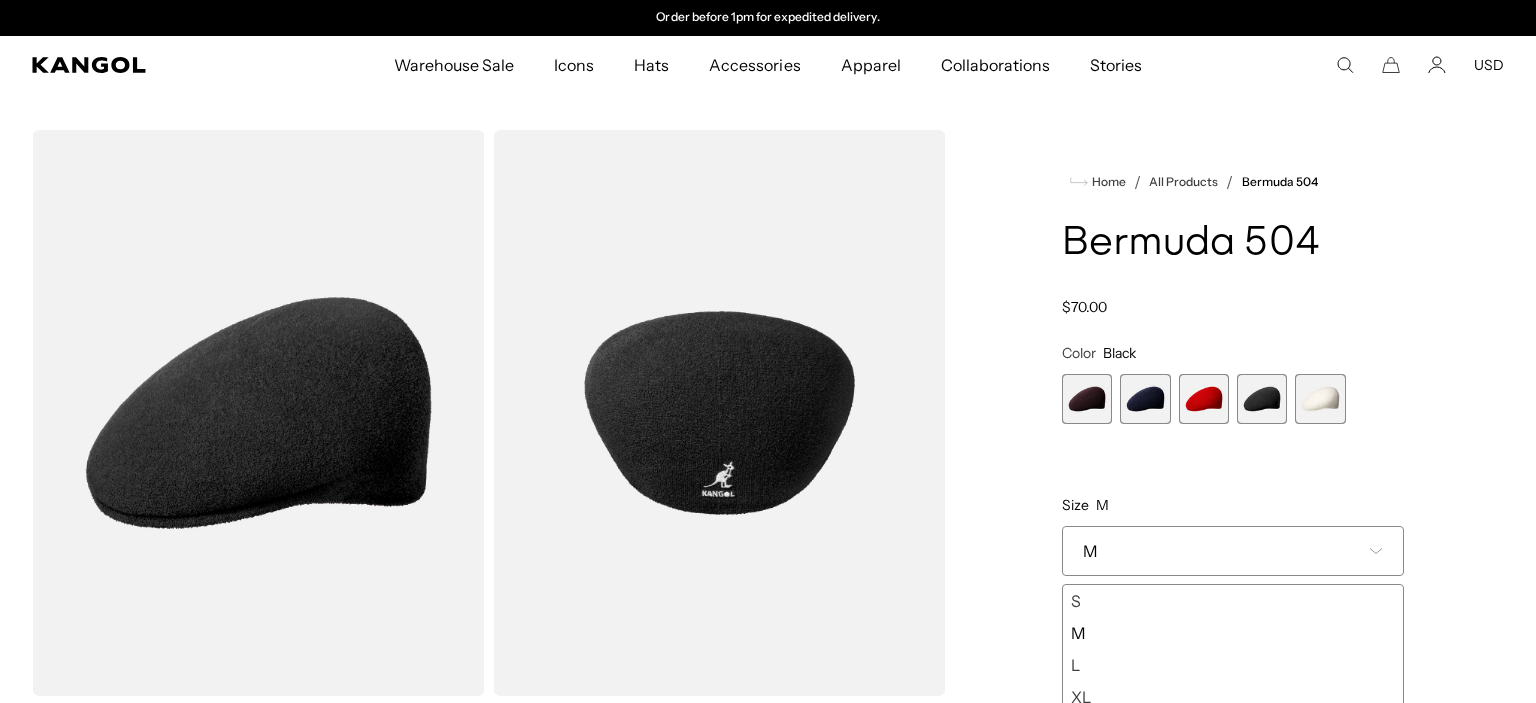 click at bounding box center [1204, 399] 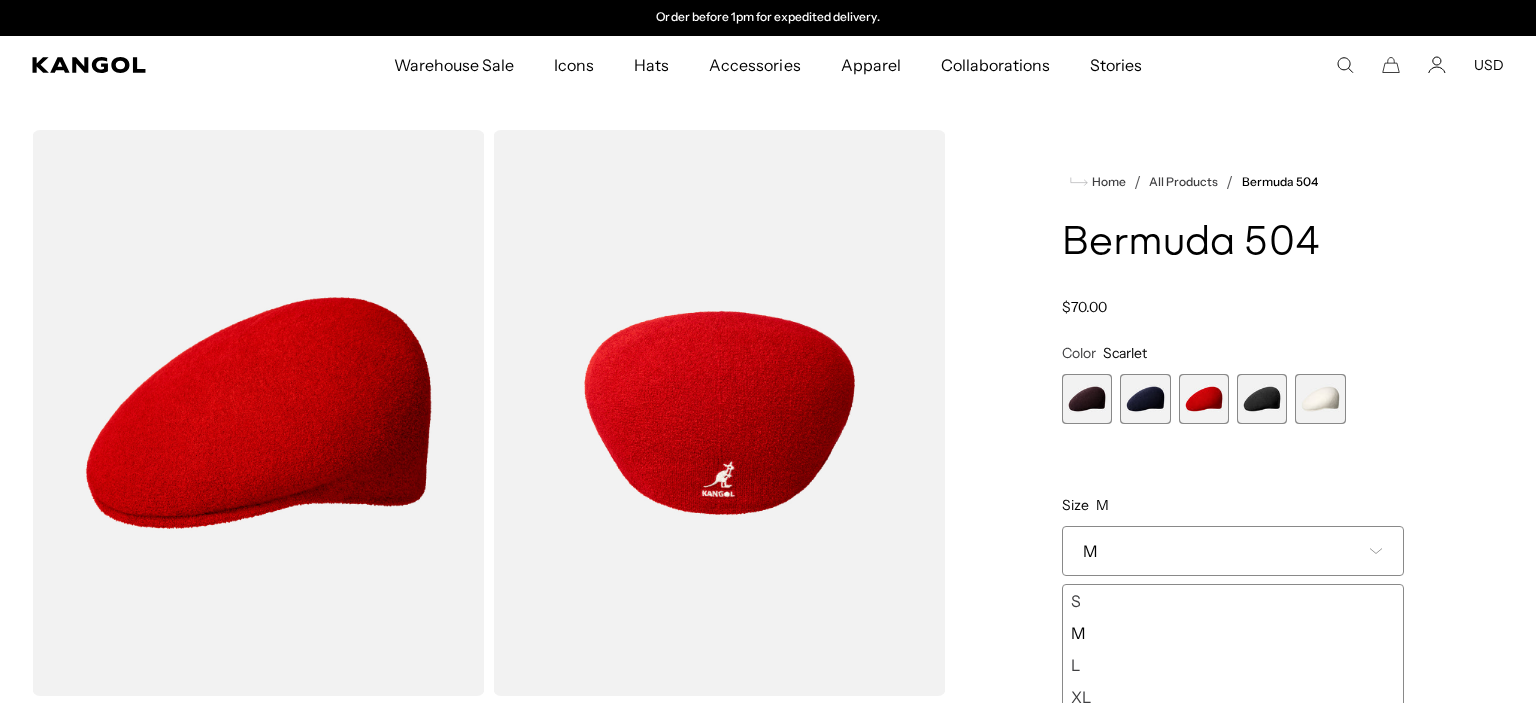 click at bounding box center (1145, 399) 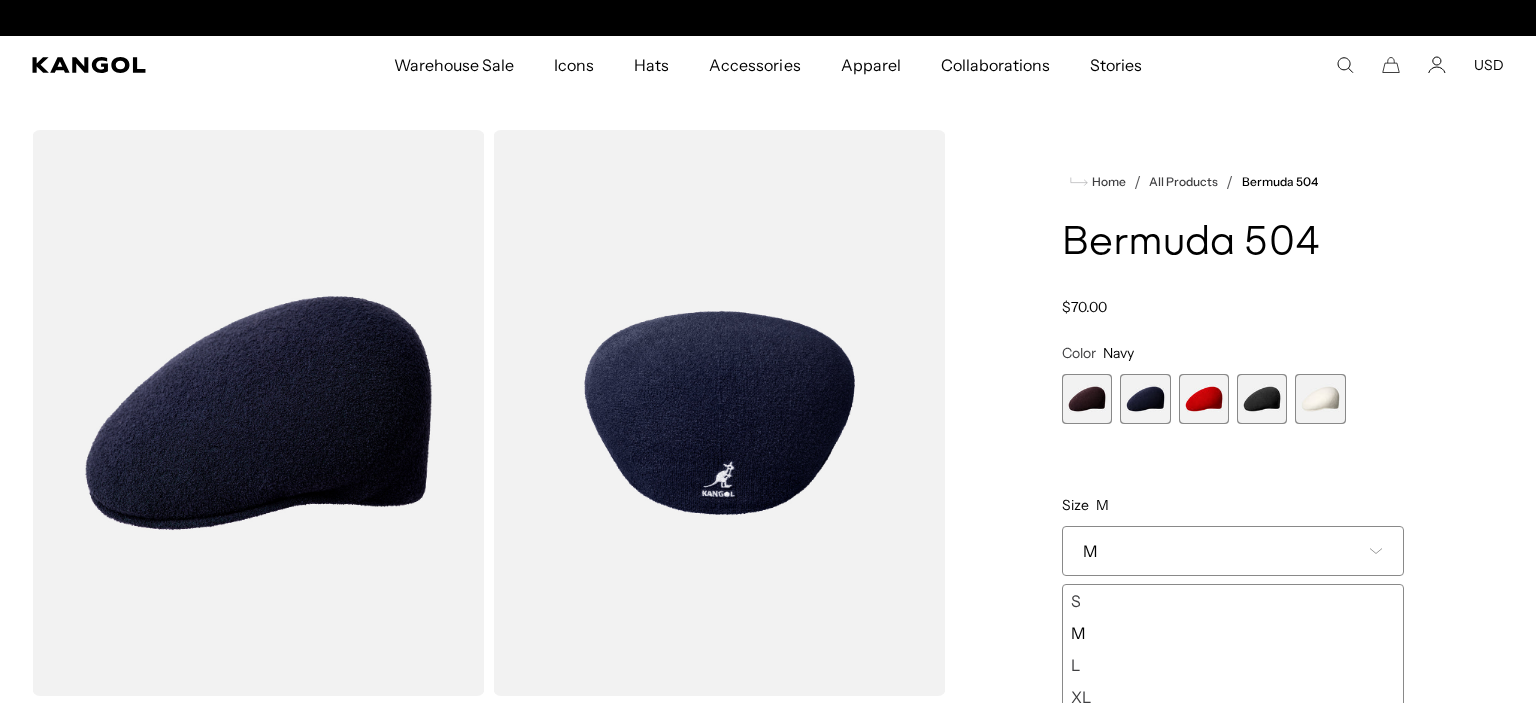 scroll, scrollTop: 0, scrollLeft: 0, axis: both 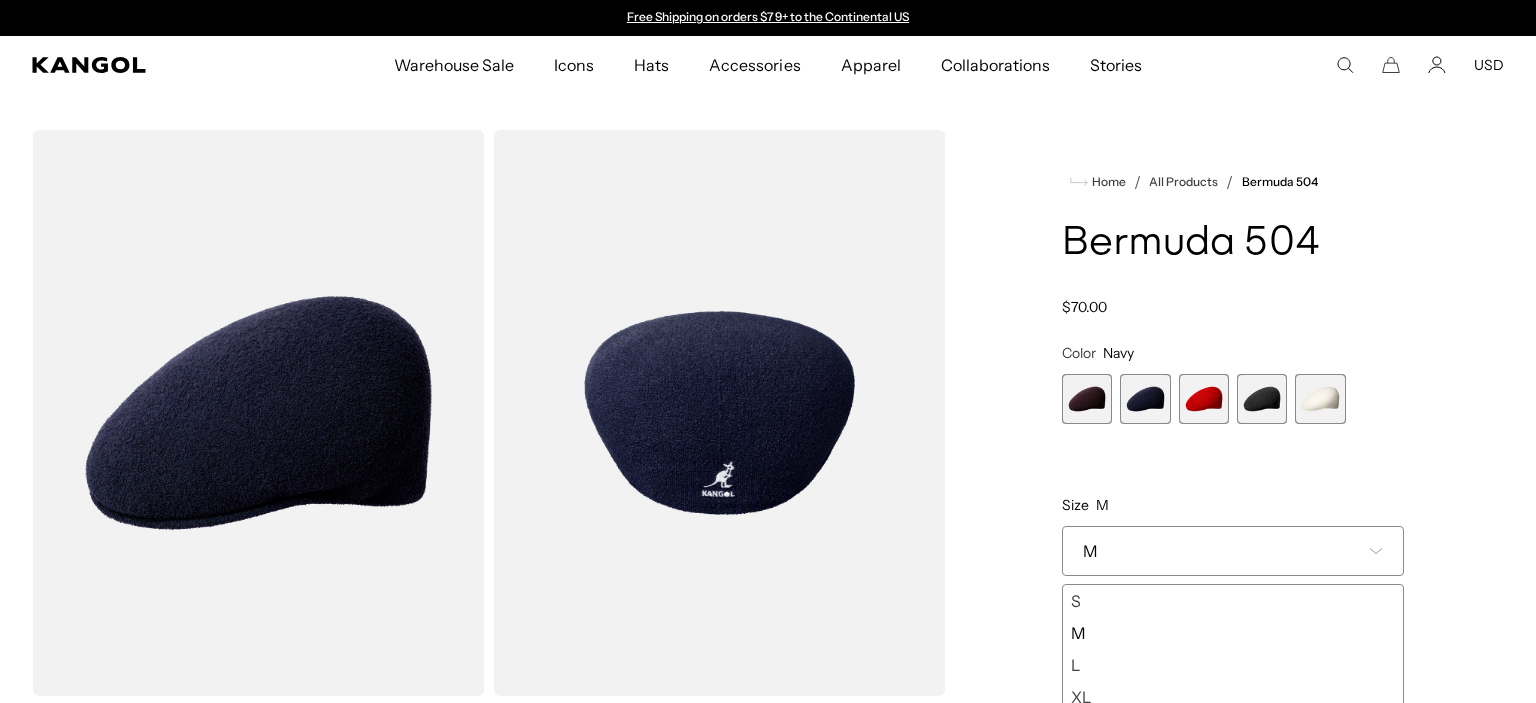 click on "DEEP PLUM
Variant sold out or unavailable
Navy
Variant sold out or unavailable
Scarlet
Variant sold out or unavailable
Black
Variant sold out or unavailable
White
Variant sold out or unavailable" at bounding box center (1233, 399) 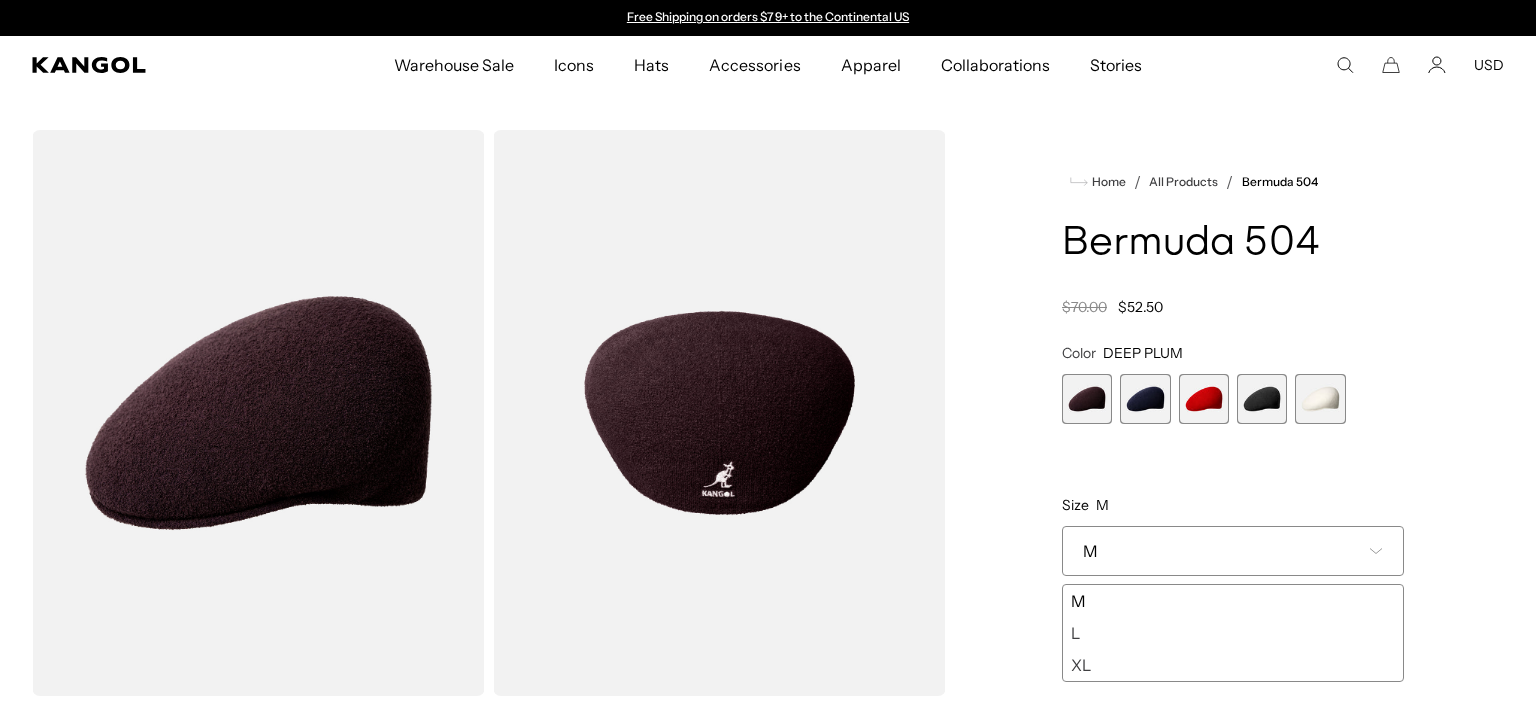 click at bounding box center [1320, 399] 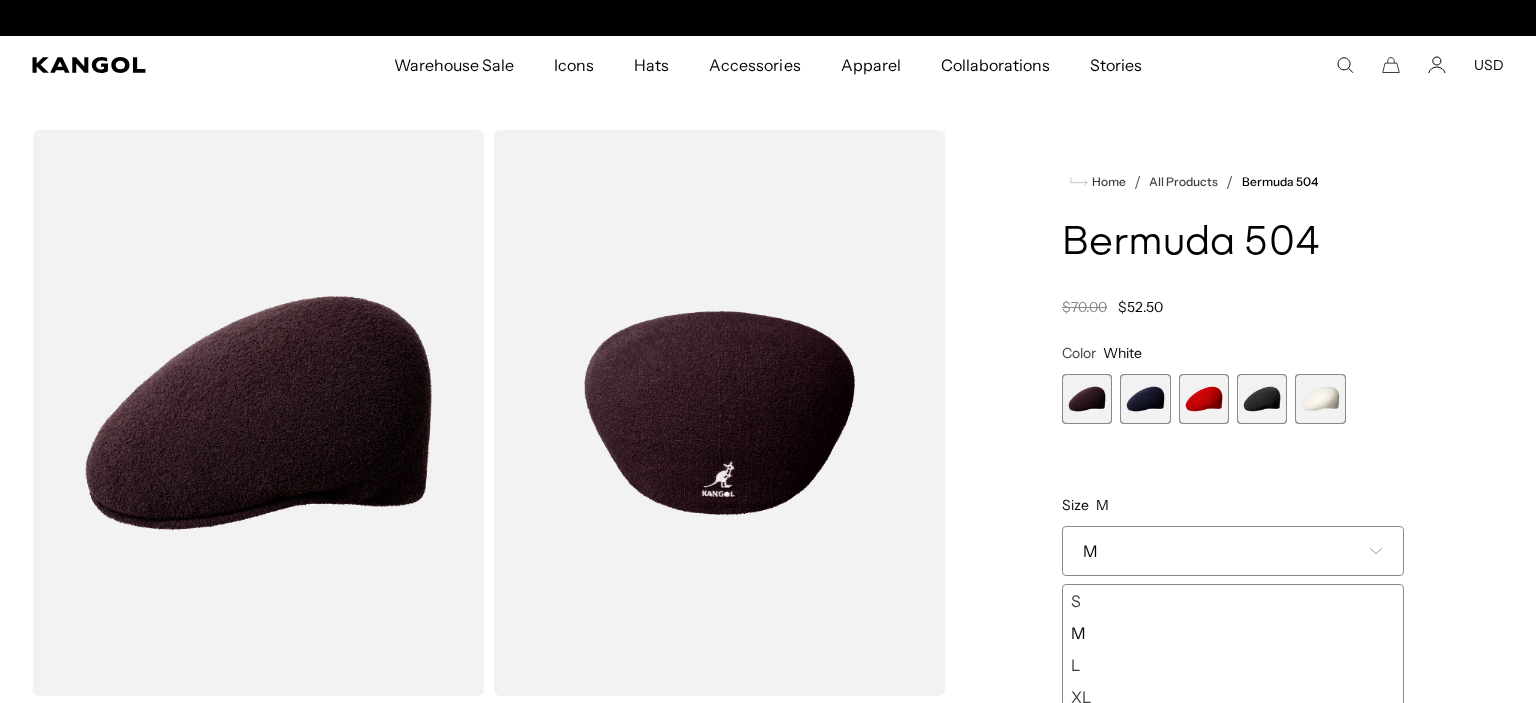 scroll, scrollTop: 0, scrollLeft: 412, axis: horizontal 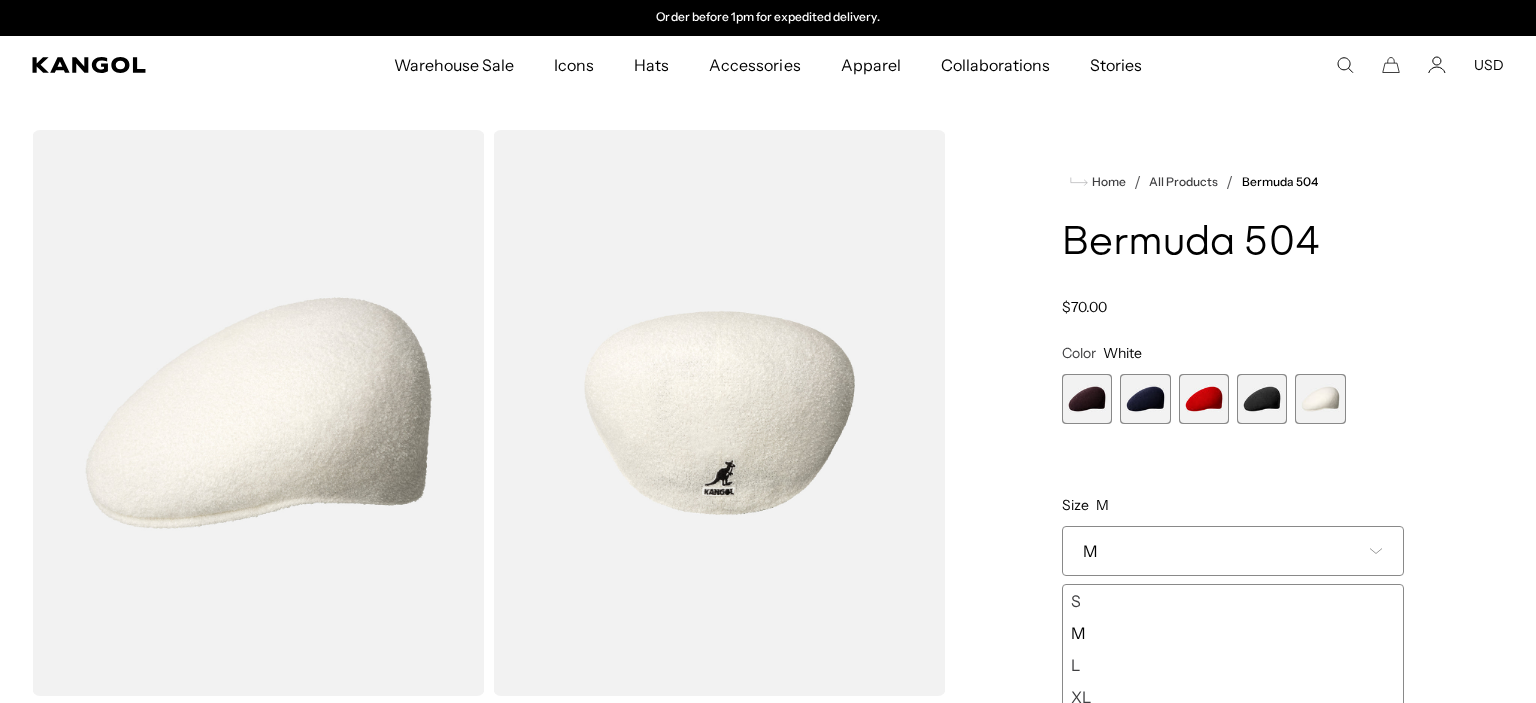 click at bounding box center [1087, 399] 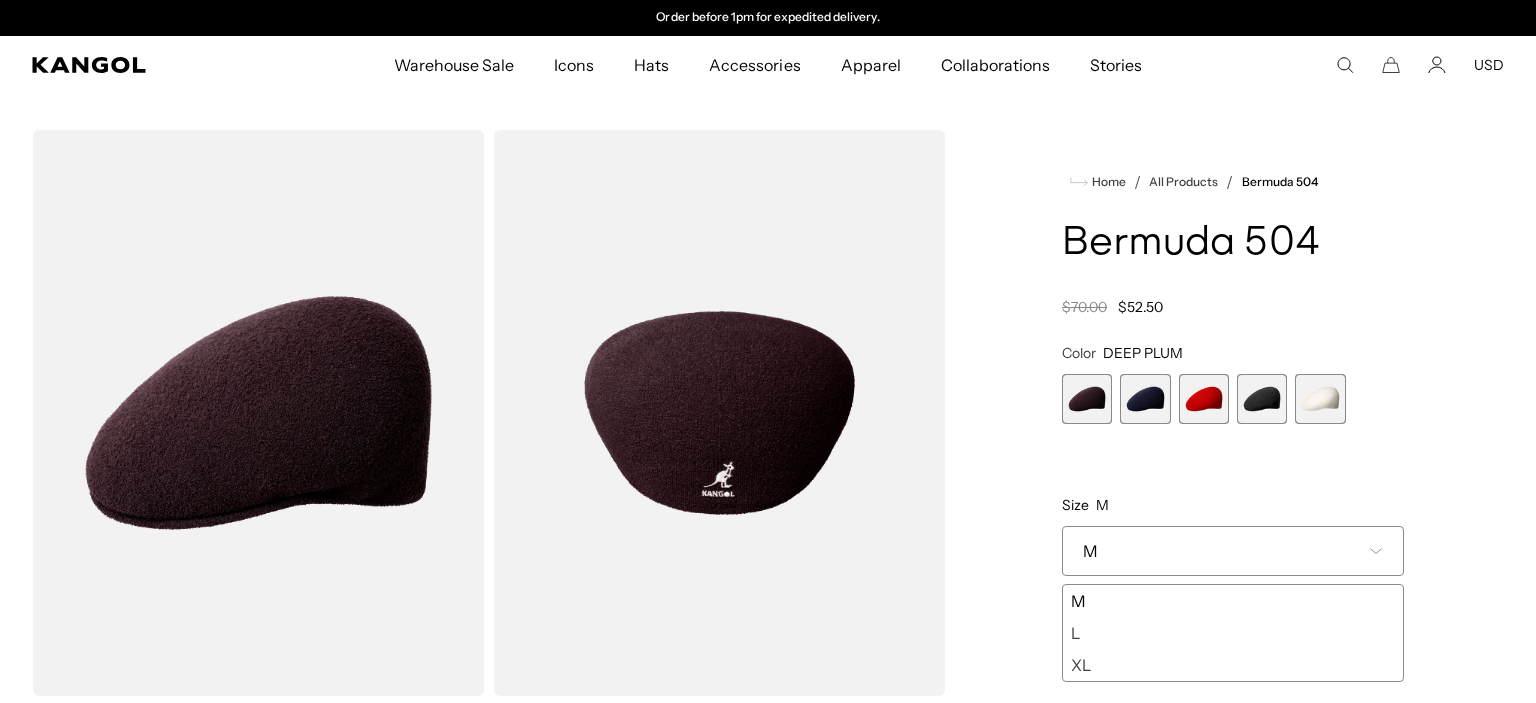 scroll, scrollTop: 0, scrollLeft: 0, axis: both 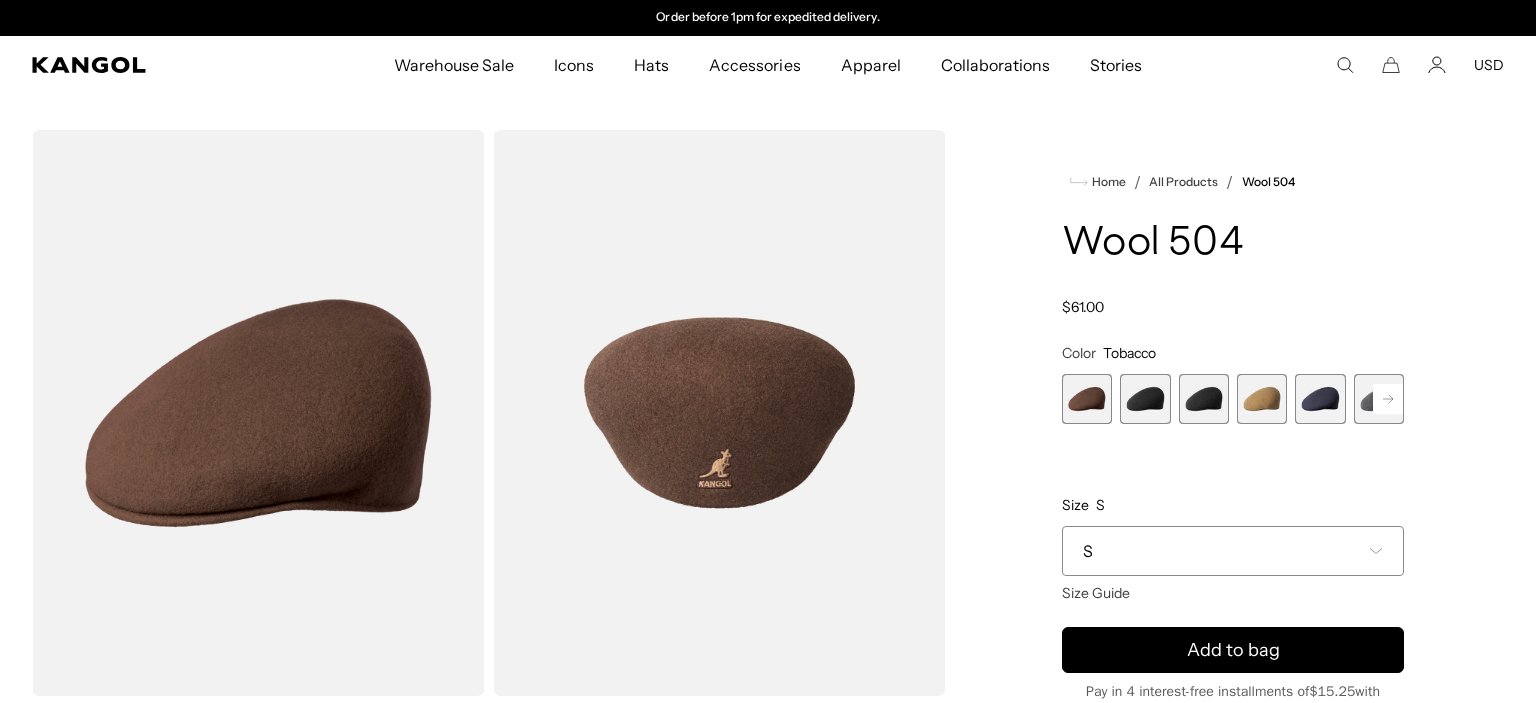 click at bounding box center (1145, 399) 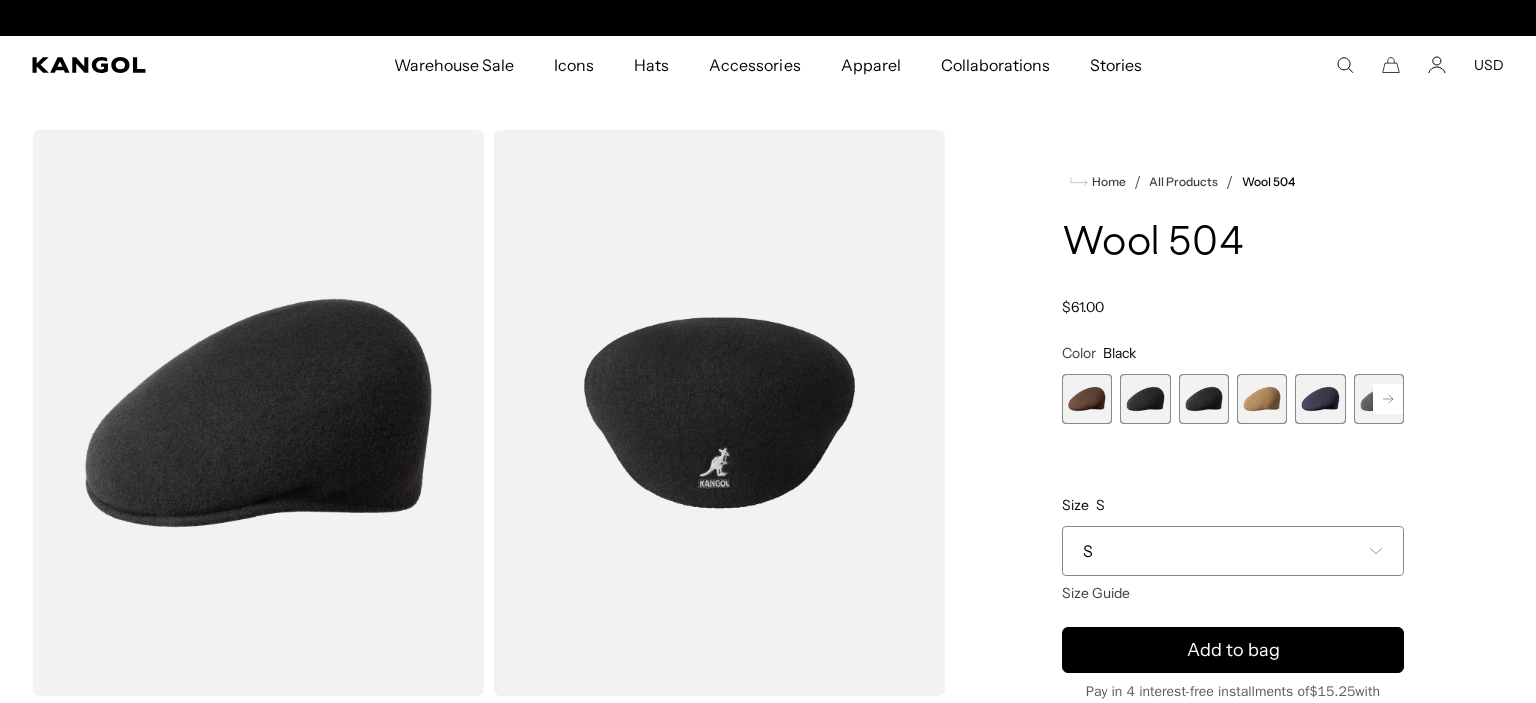 scroll, scrollTop: 0, scrollLeft: 0, axis: both 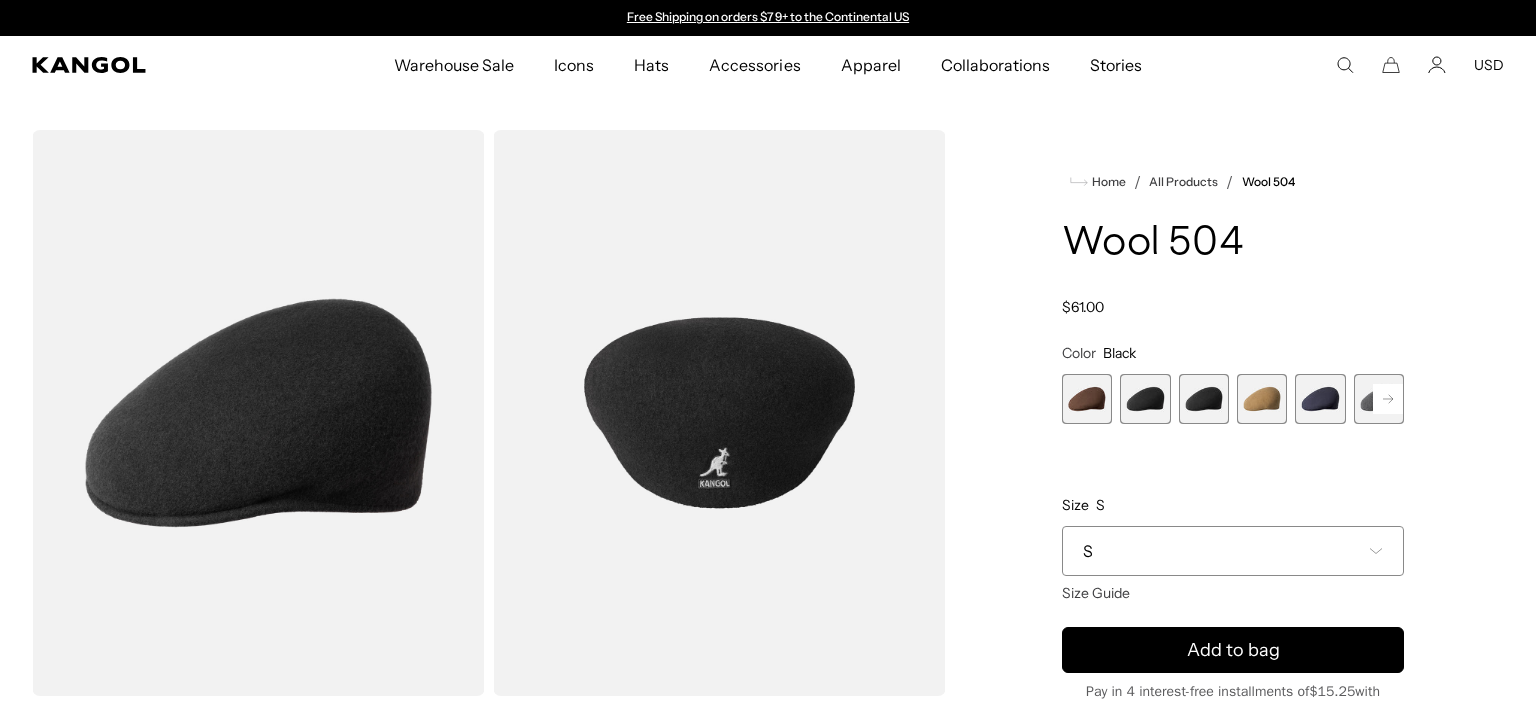 click at bounding box center [1204, 399] 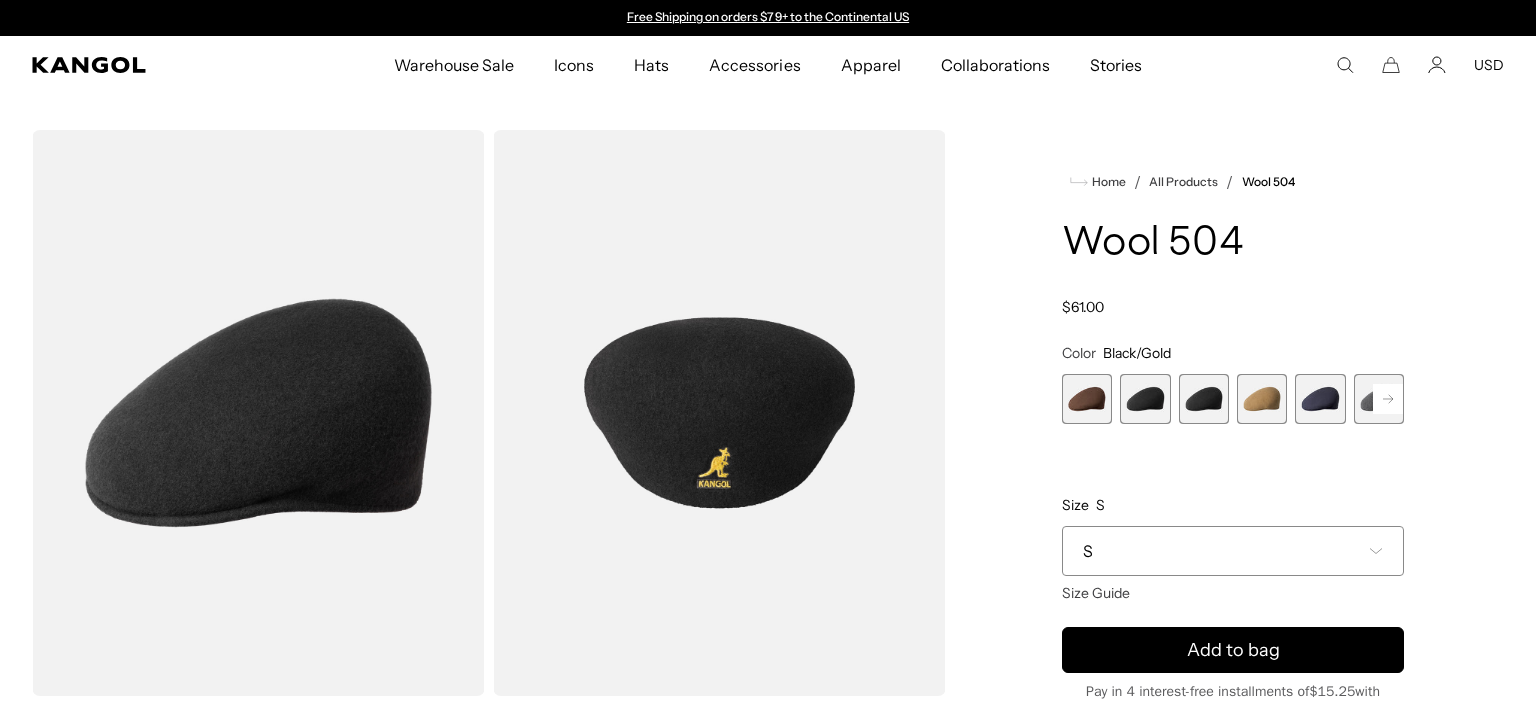 click at bounding box center (1262, 399) 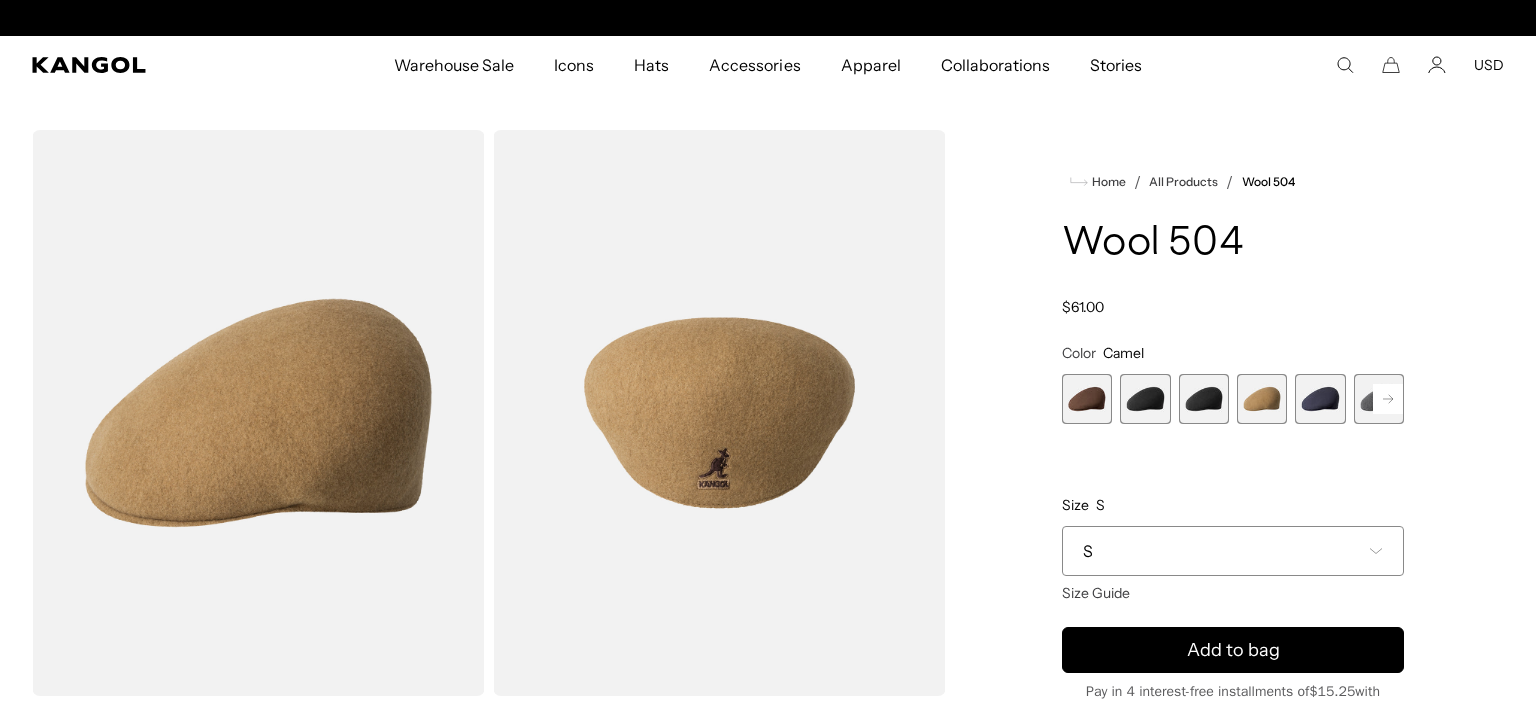 scroll, scrollTop: 0, scrollLeft: 412, axis: horizontal 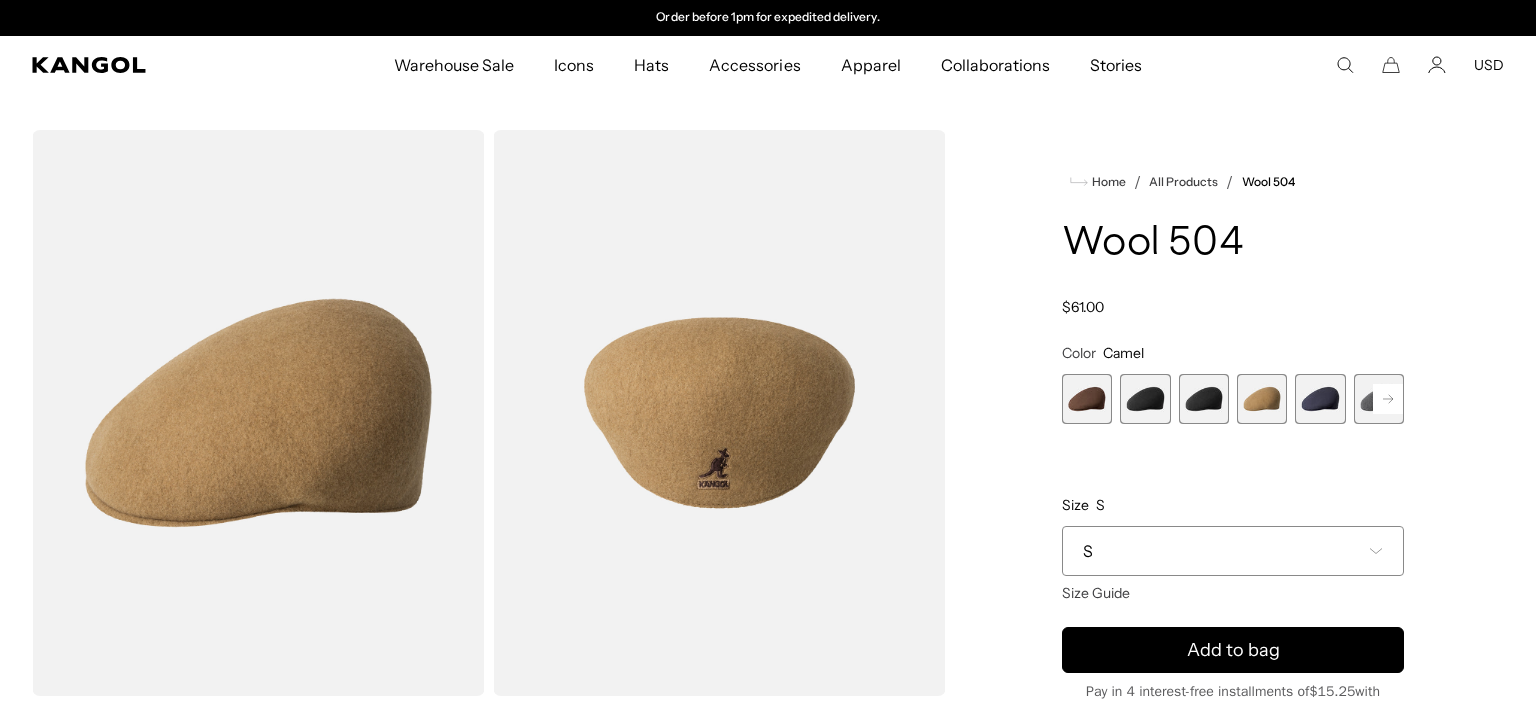 click 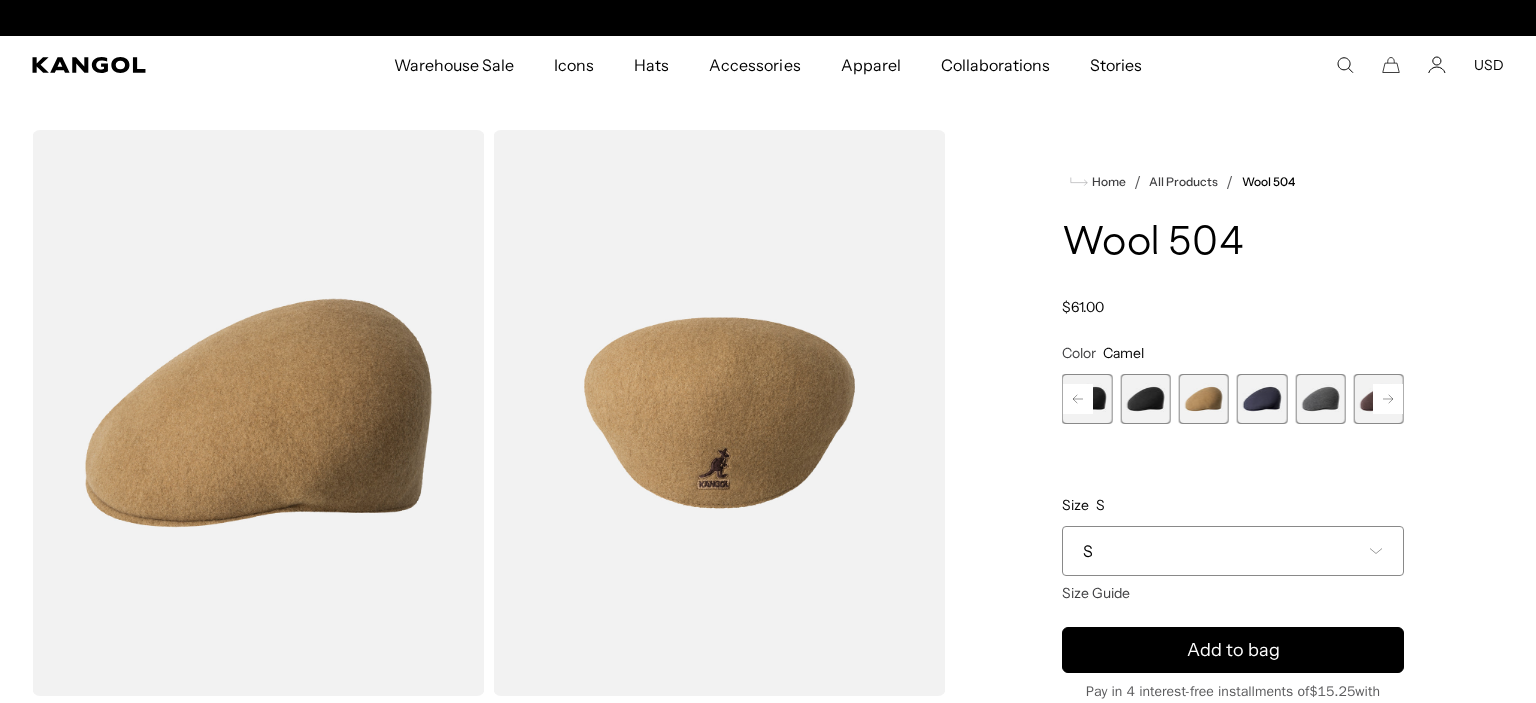 scroll, scrollTop: 0, scrollLeft: 0, axis: both 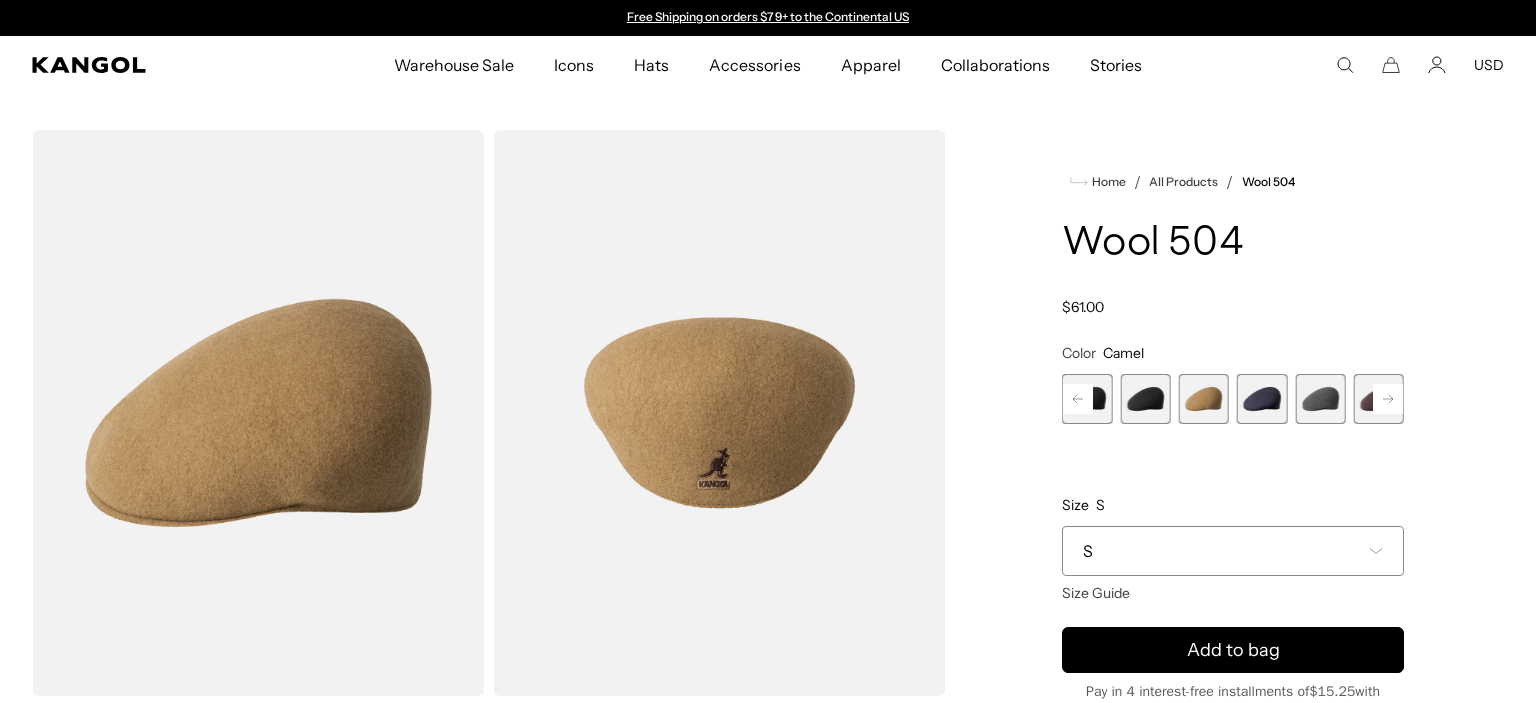 click on "Color
Camel
Previous
Next
Tobacco
Variant sold out or unavailable
Black
Variant sold out or unavailable
Black/Gold
Variant sold out or unavailable
Camel
Variant sold out or unavailable
Dark Blue
Variant sold out or unavailable
Dark Flannel
Variant sold out or unavailable" at bounding box center (1233, 384) 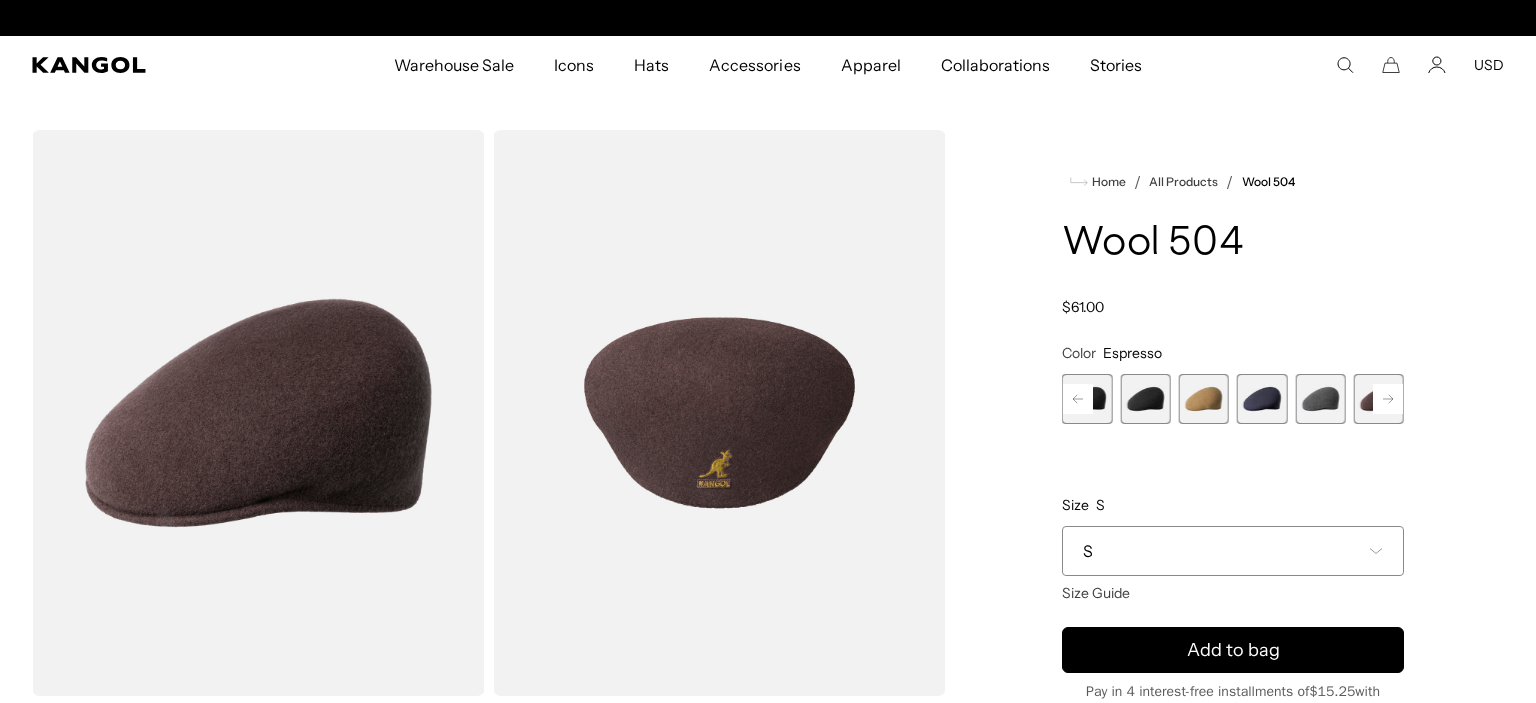 scroll, scrollTop: 0, scrollLeft: 412, axis: horizontal 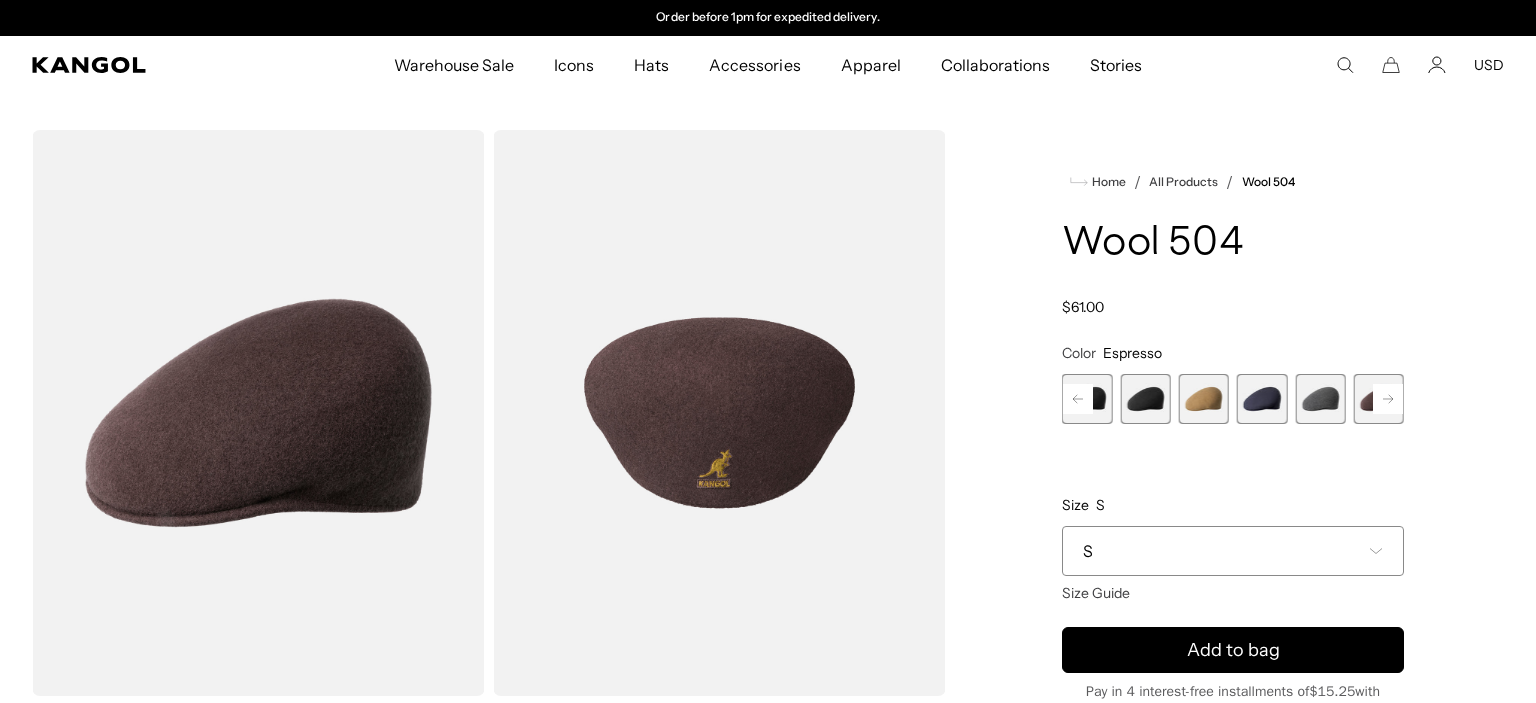 click 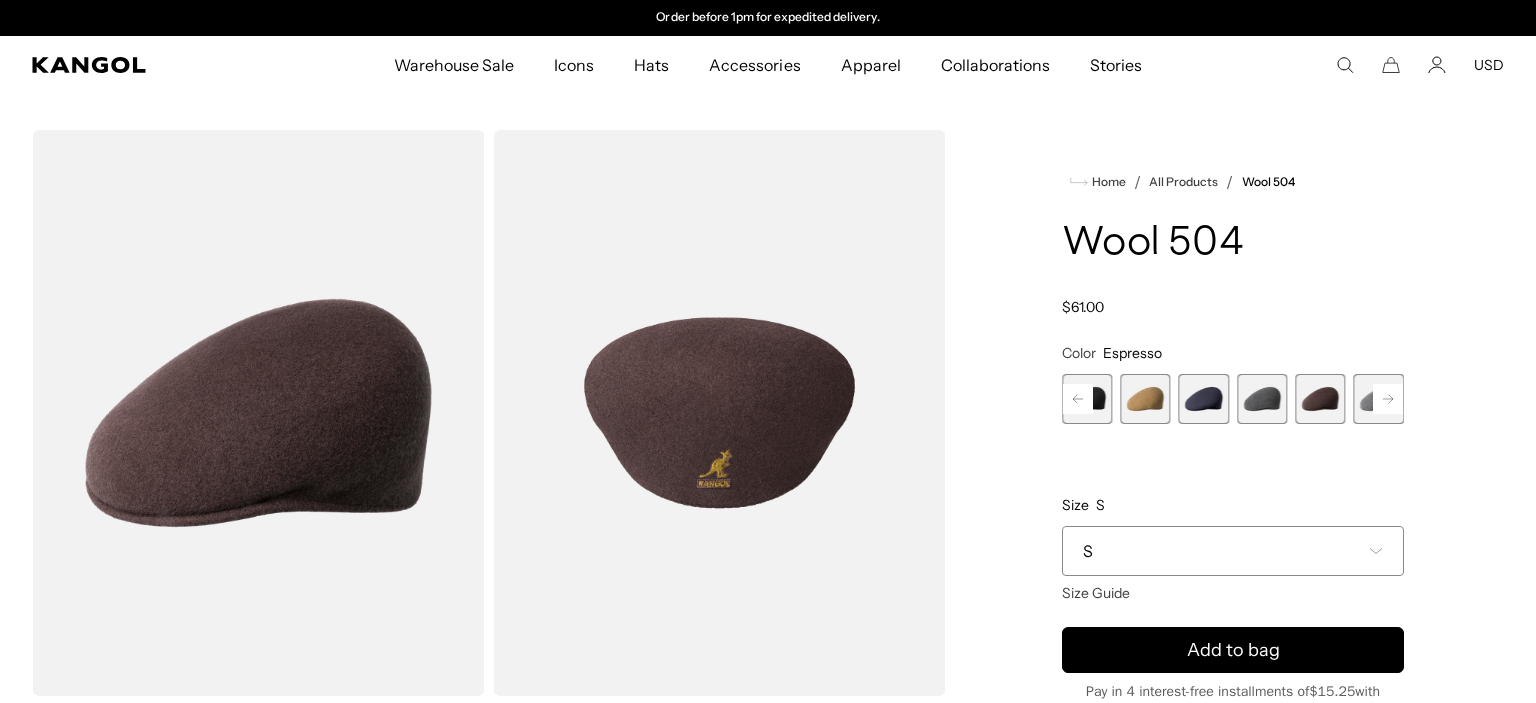 click 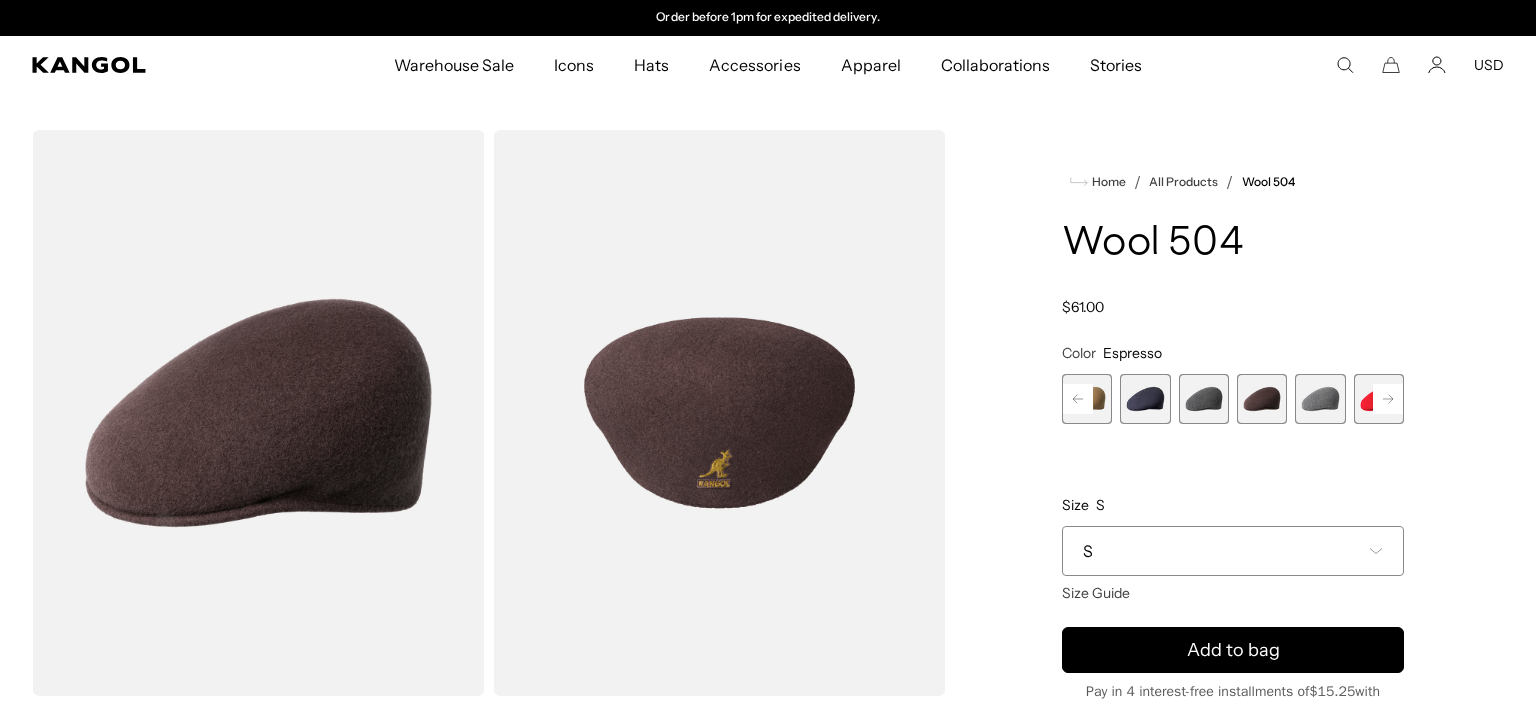 click 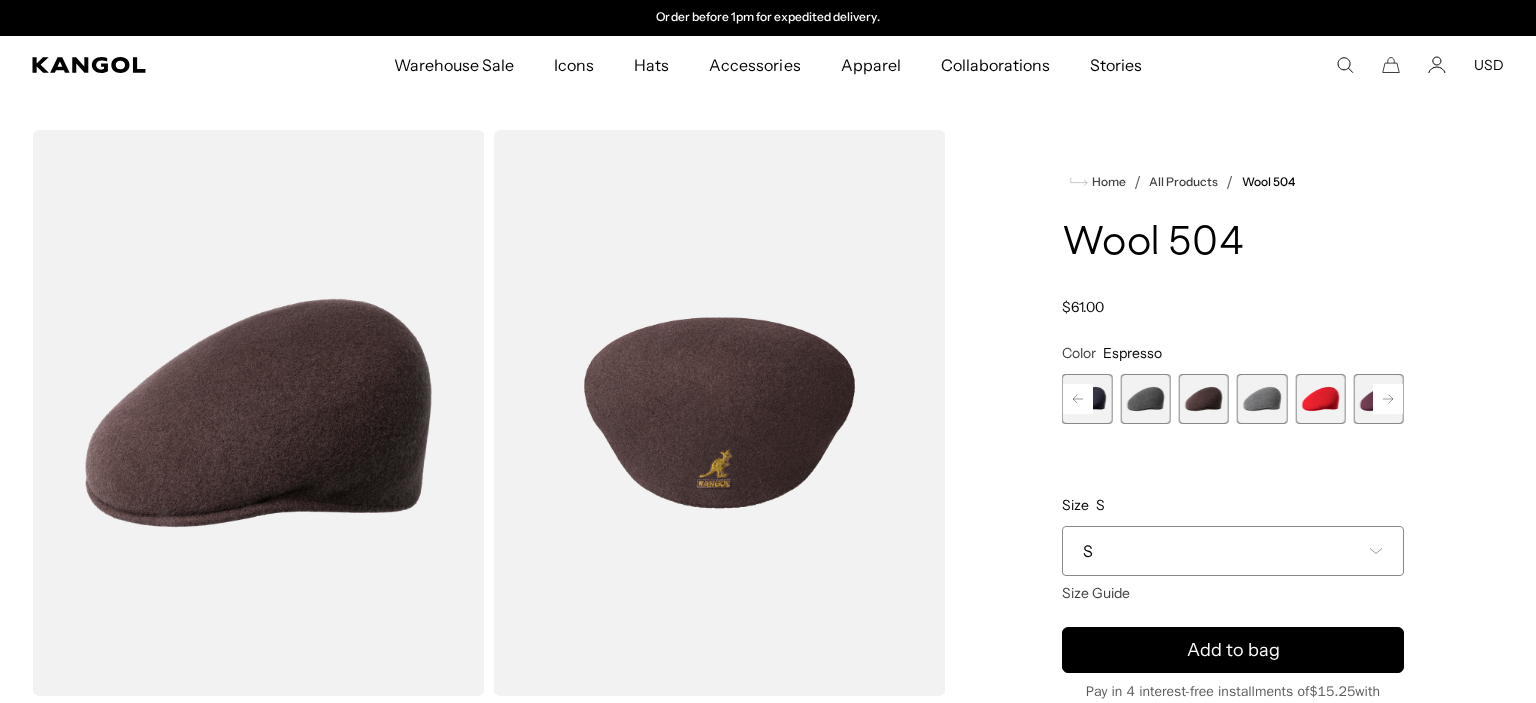 click 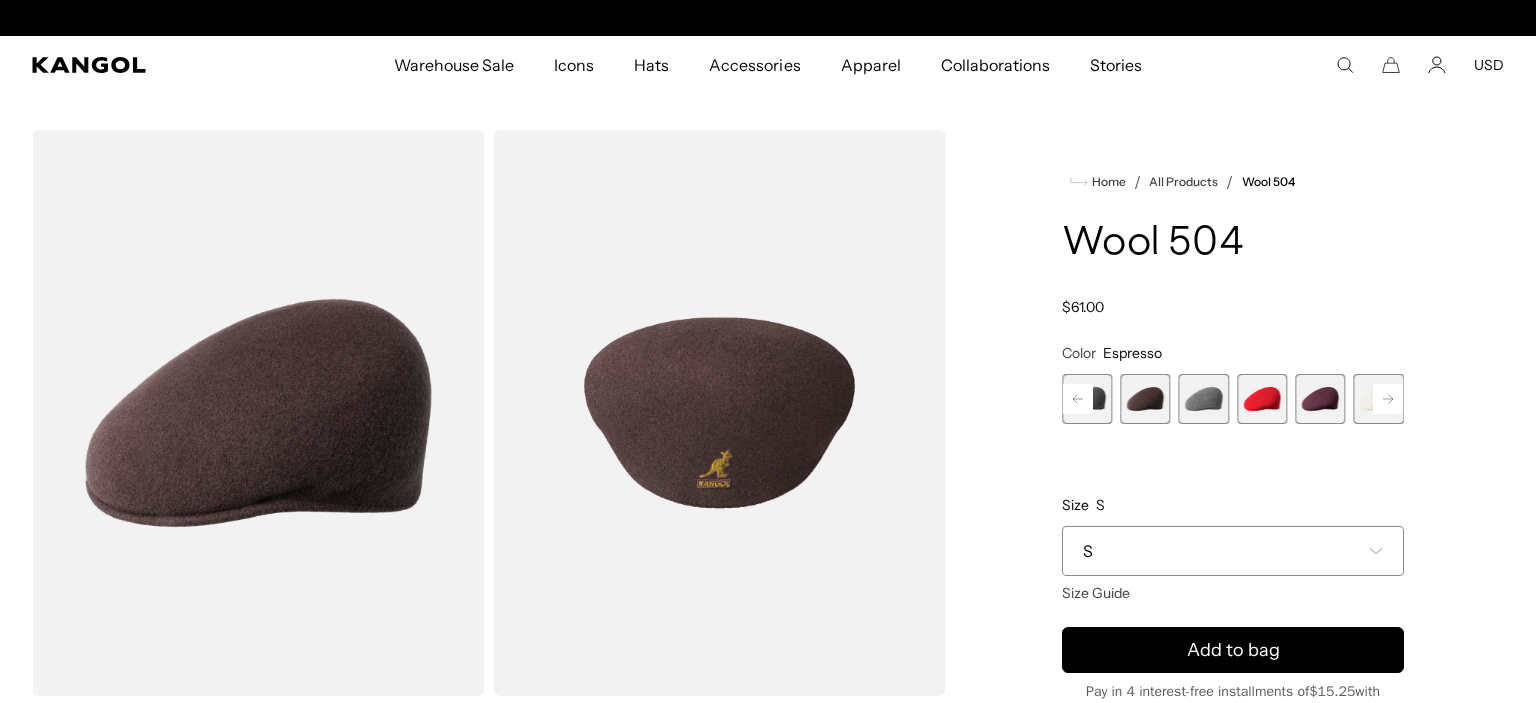 scroll, scrollTop: 0, scrollLeft: 0, axis: both 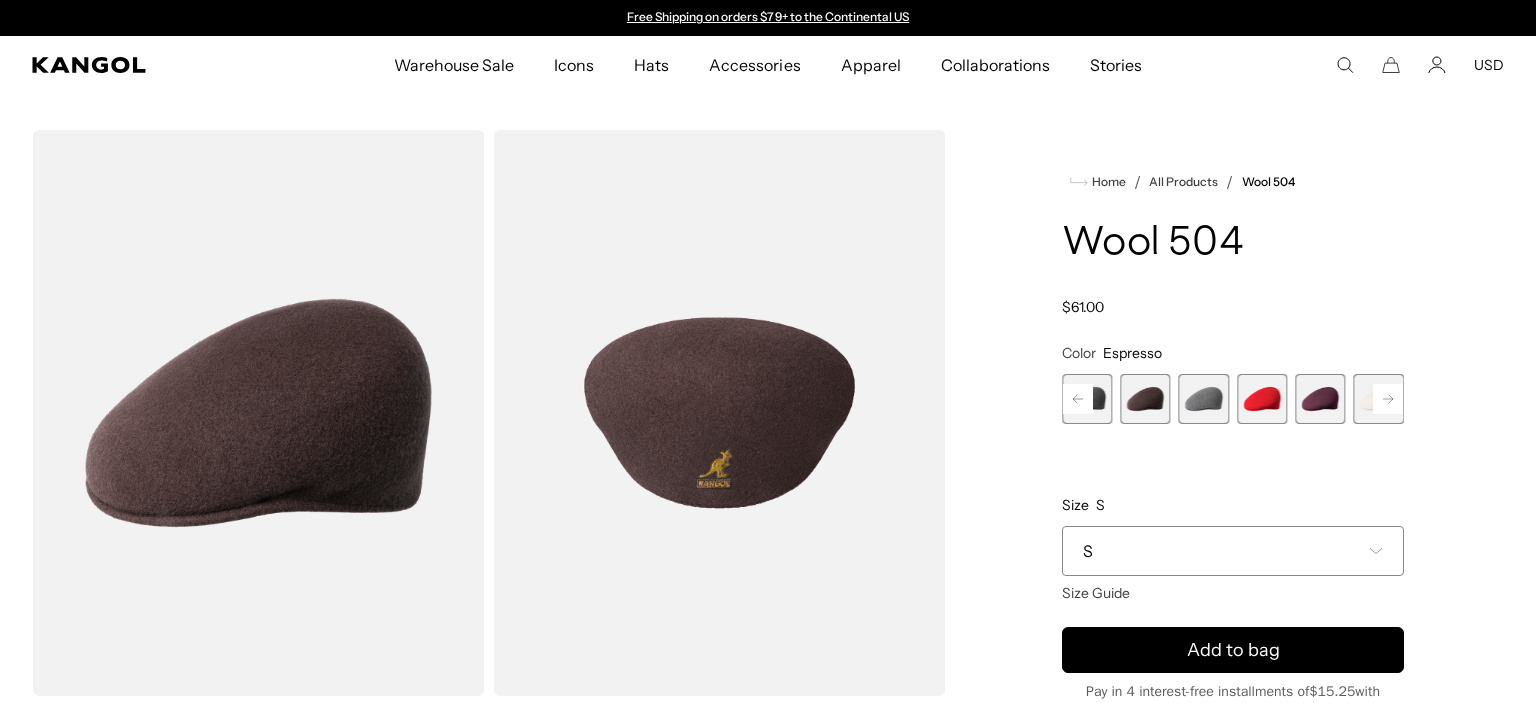 click 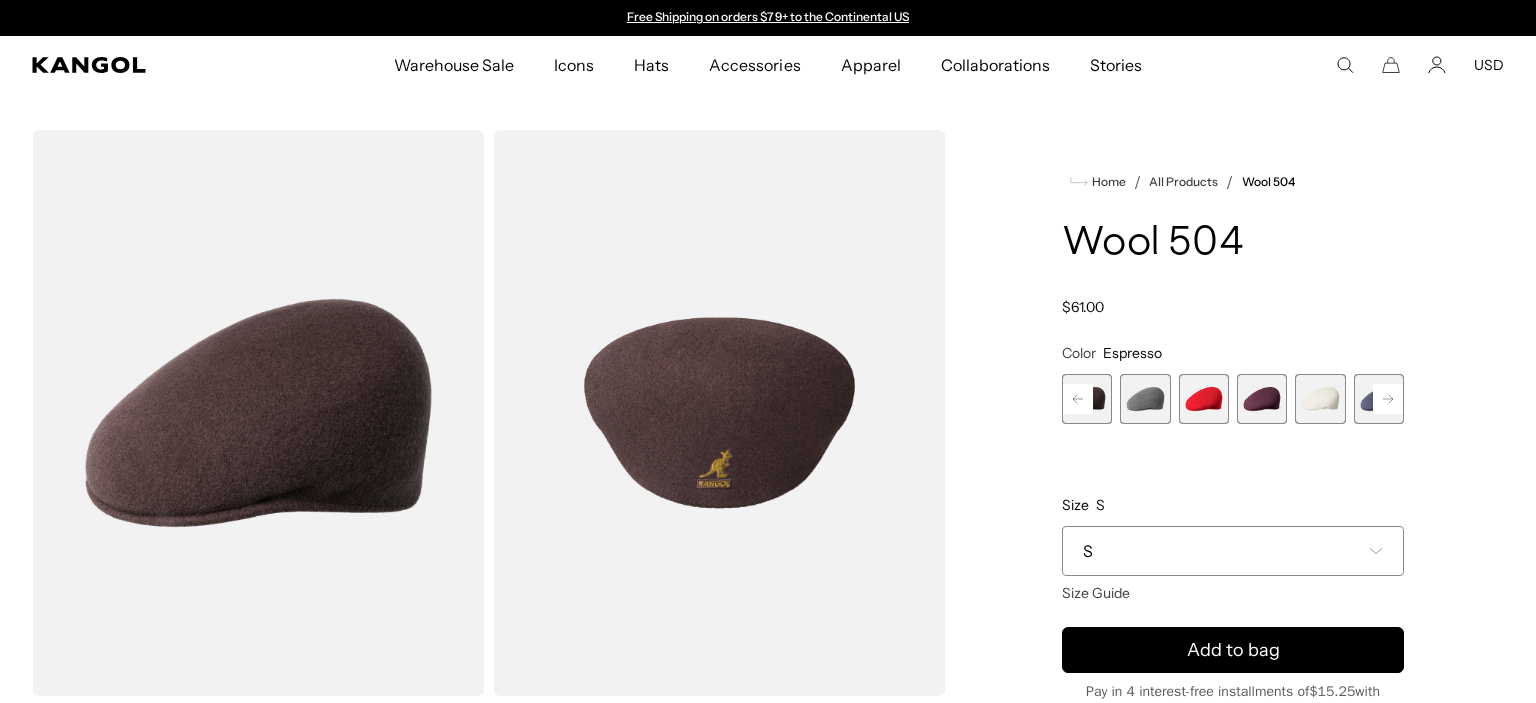 click 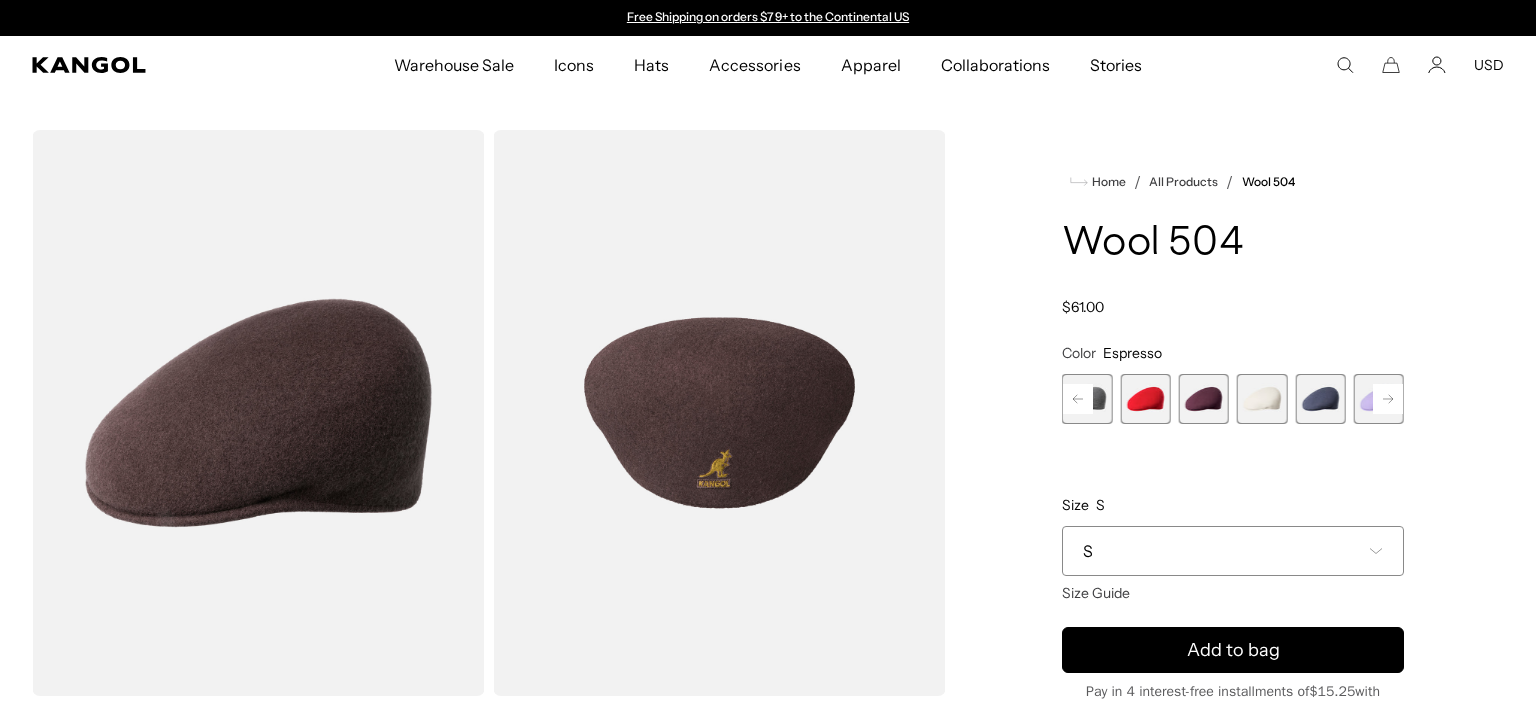 click at bounding box center [1204, 399] 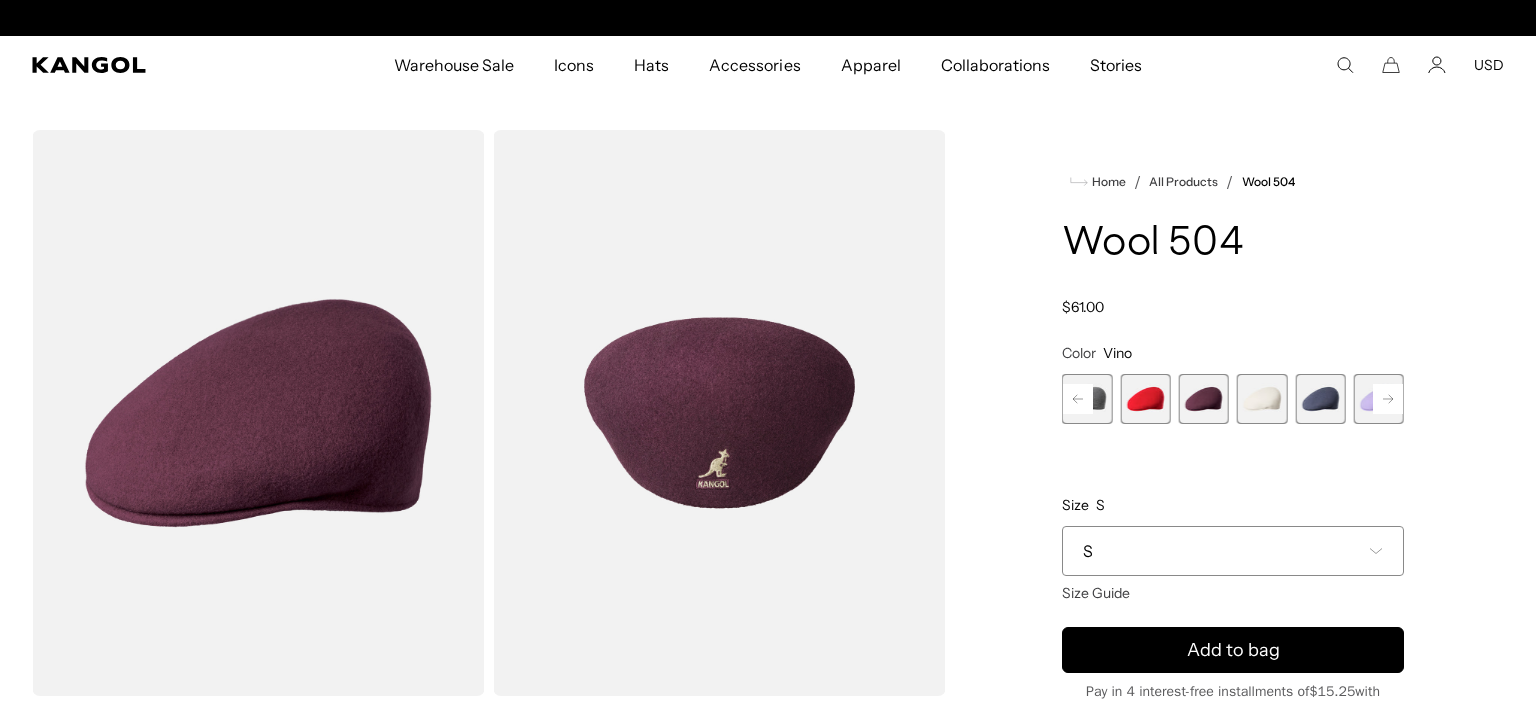 scroll, scrollTop: 0, scrollLeft: 412, axis: horizontal 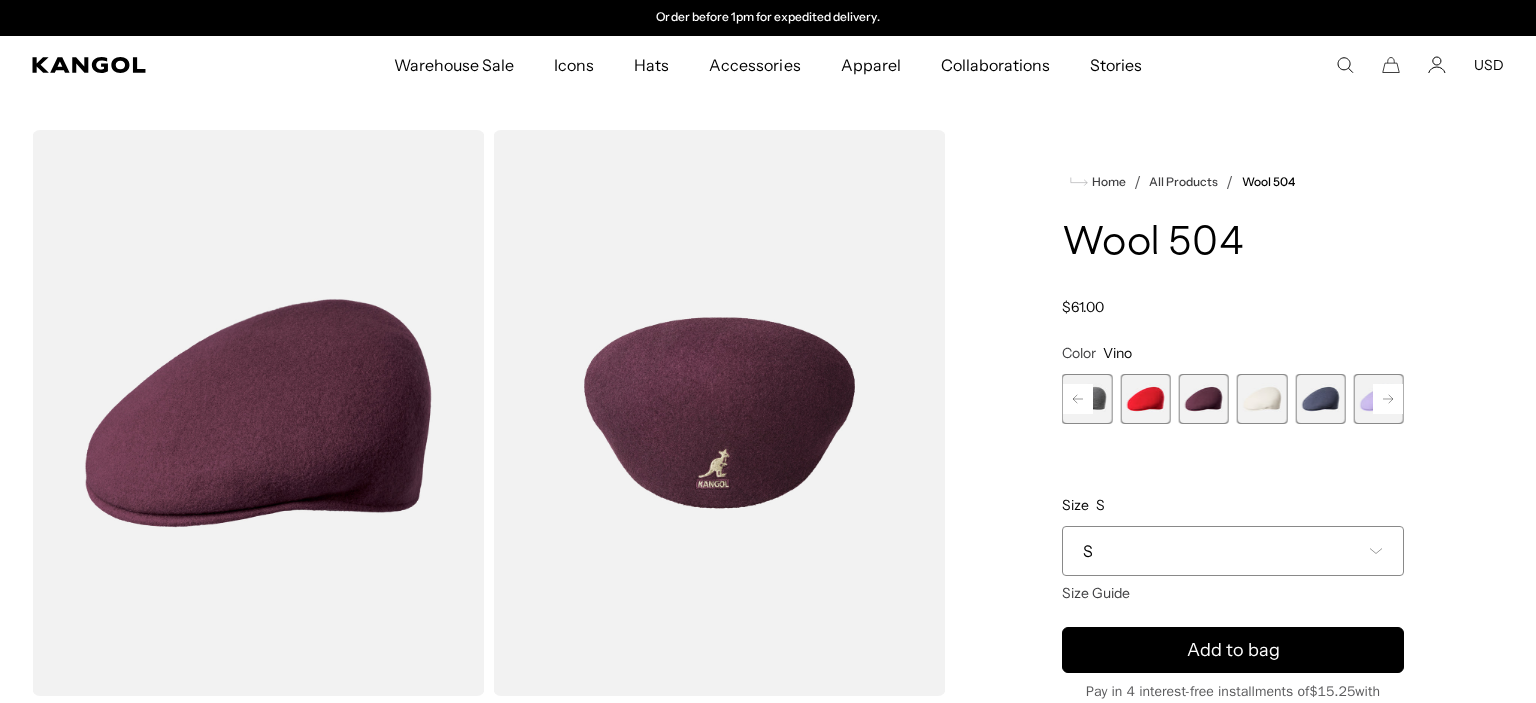 click 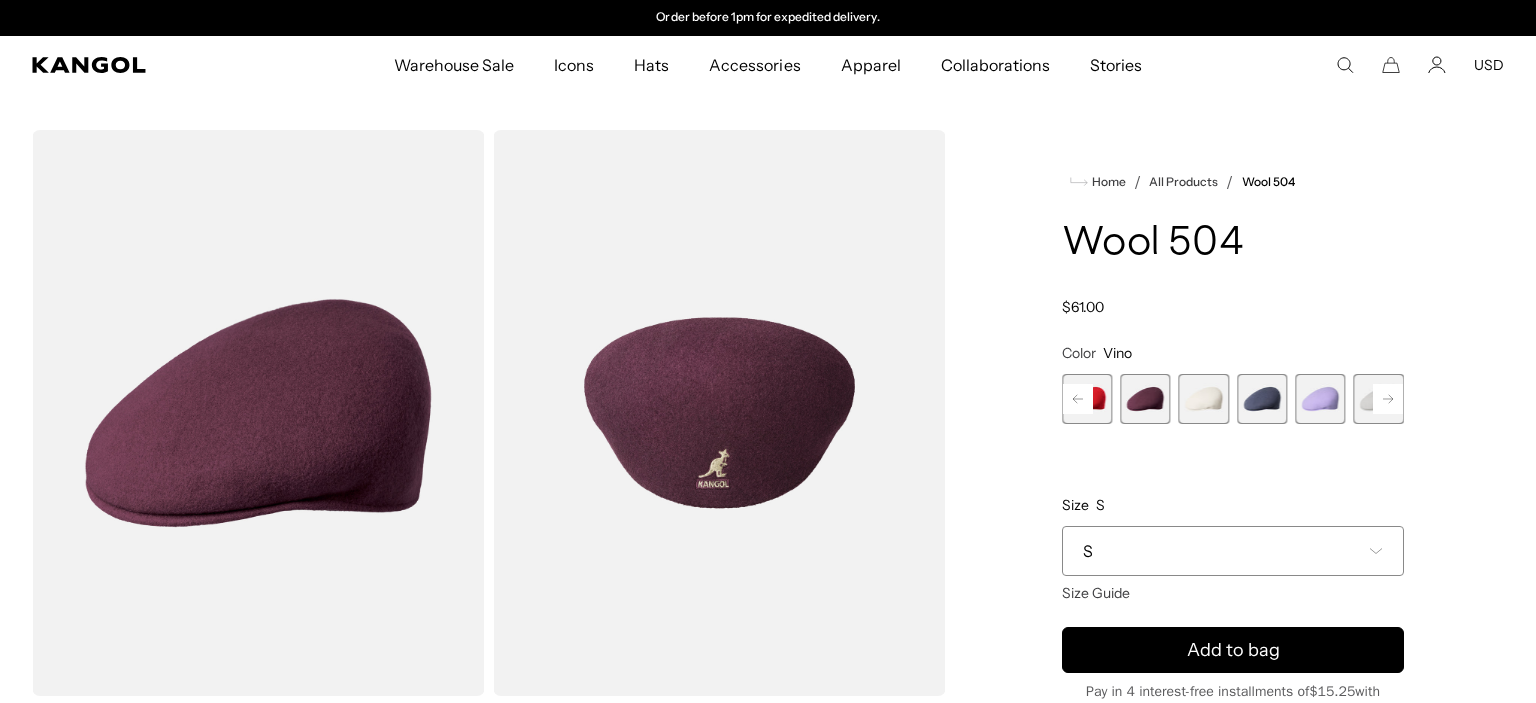 click 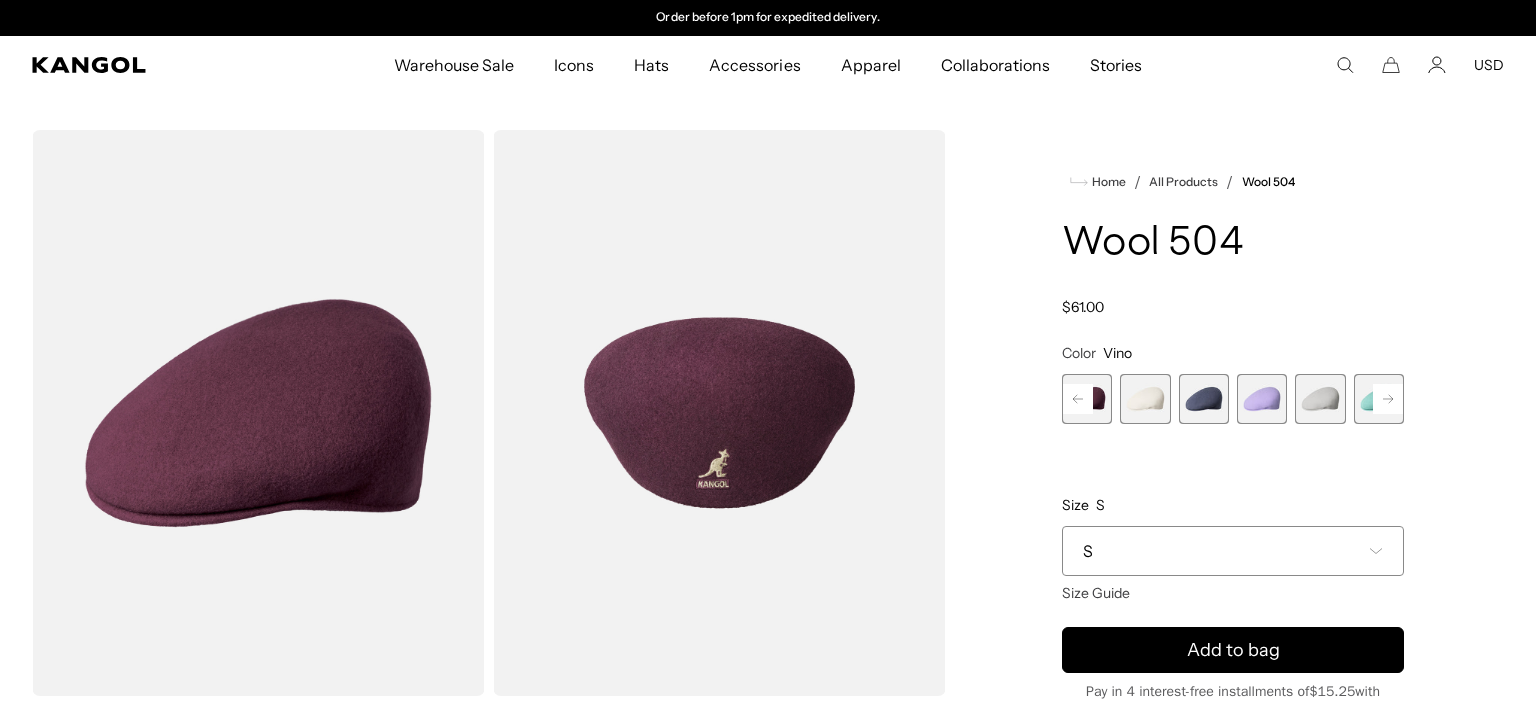 click 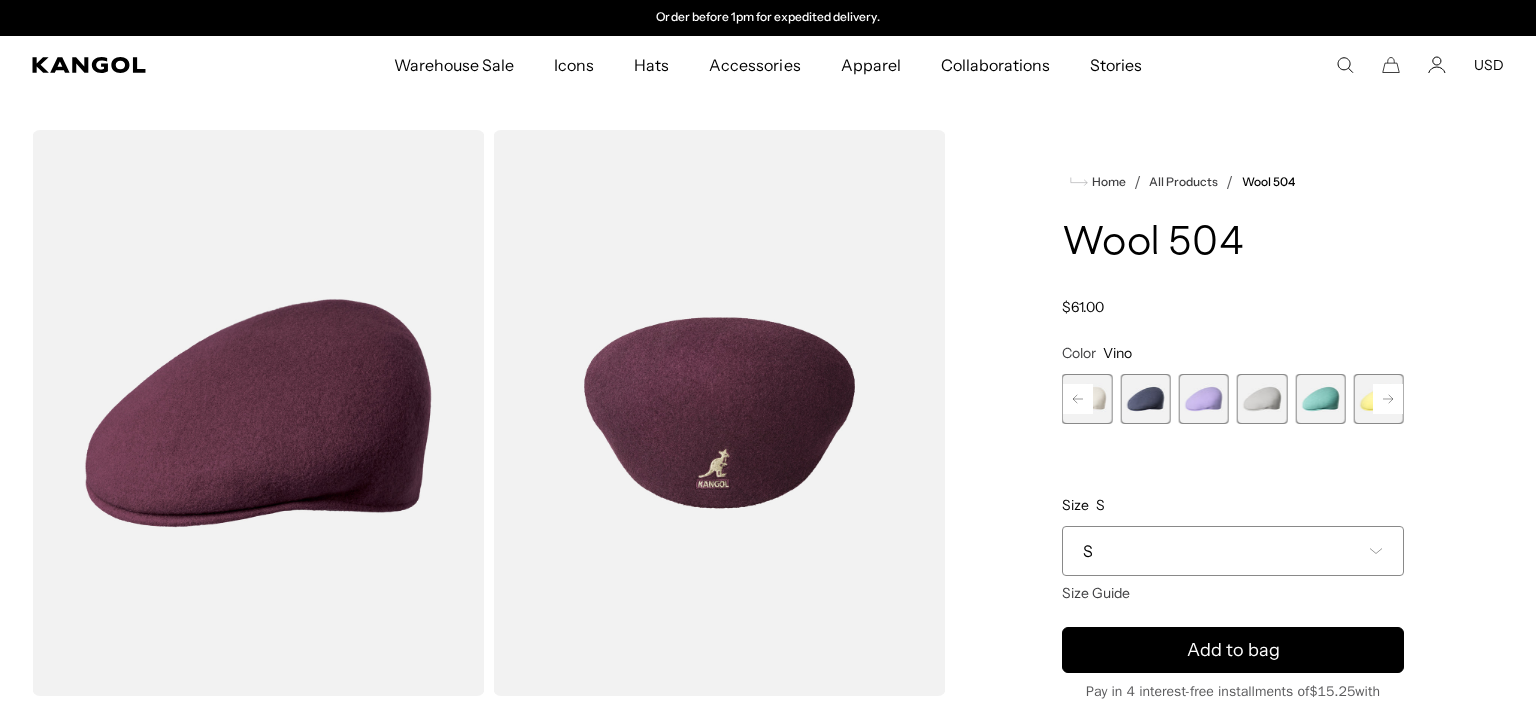 click 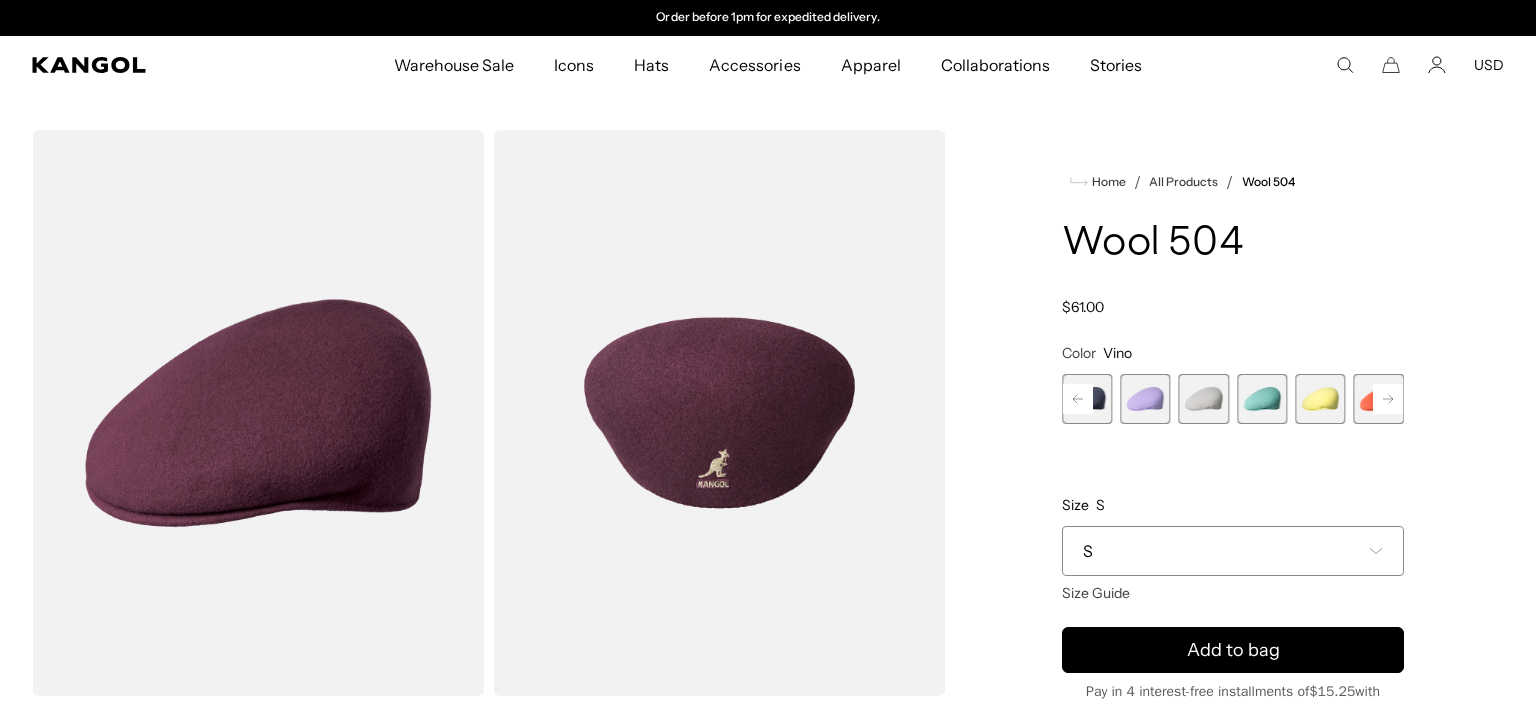 click 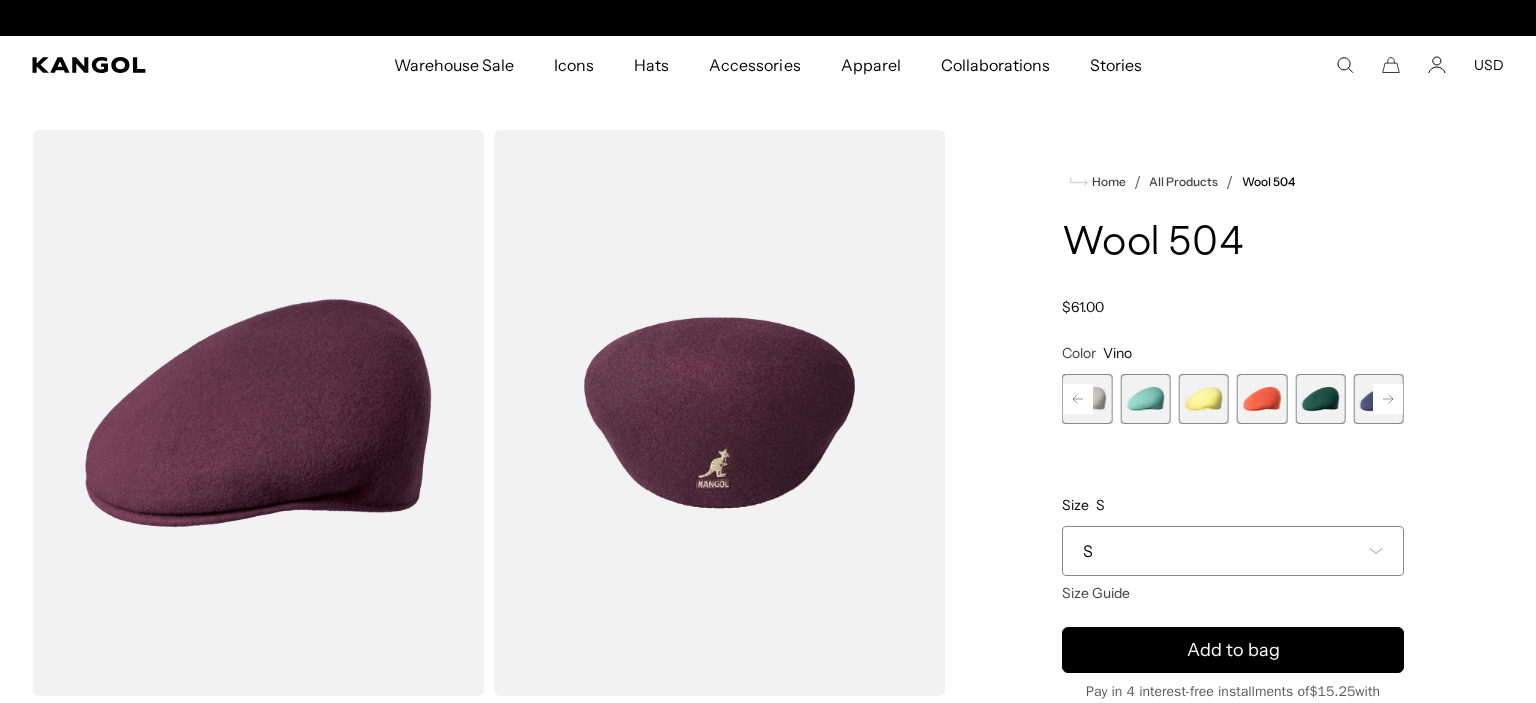 scroll, scrollTop: 0, scrollLeft: 0, axis: both 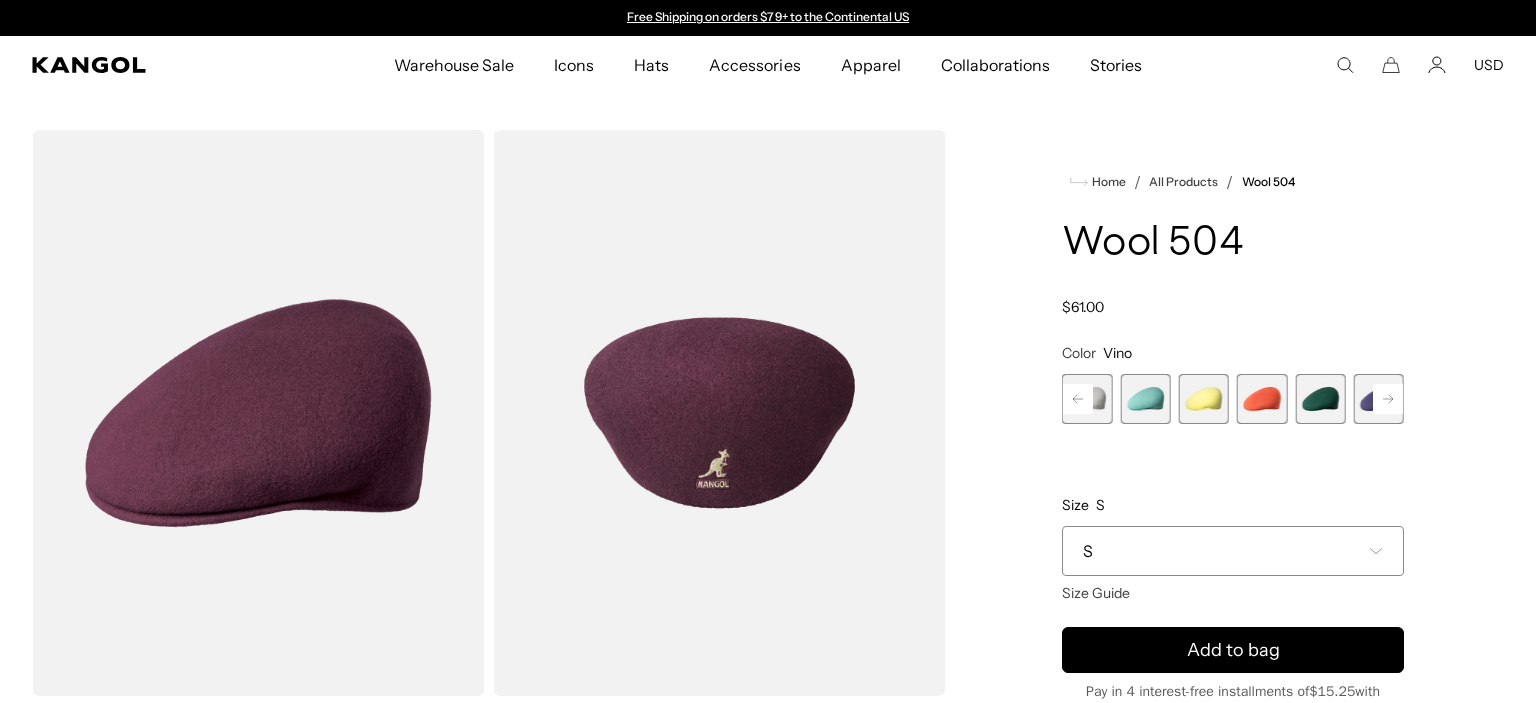 click 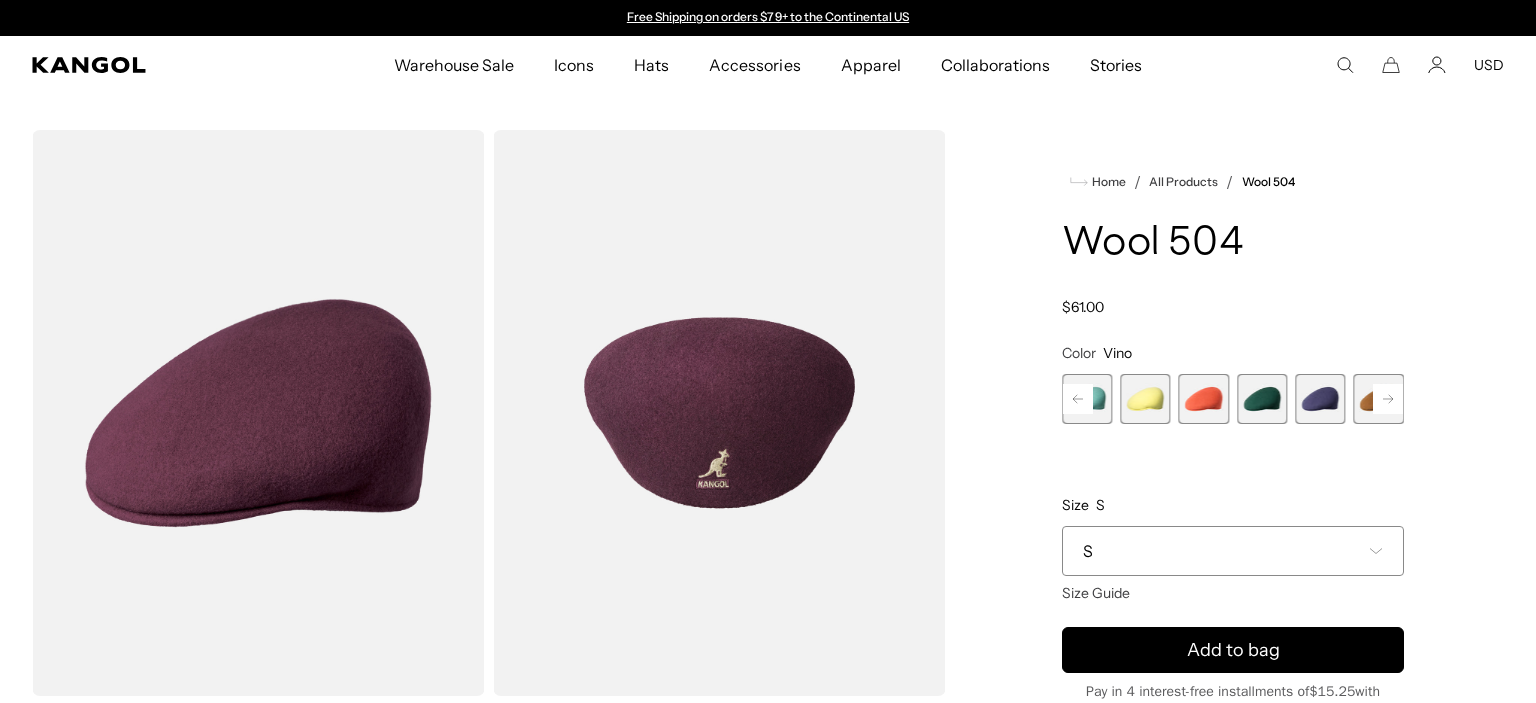 click 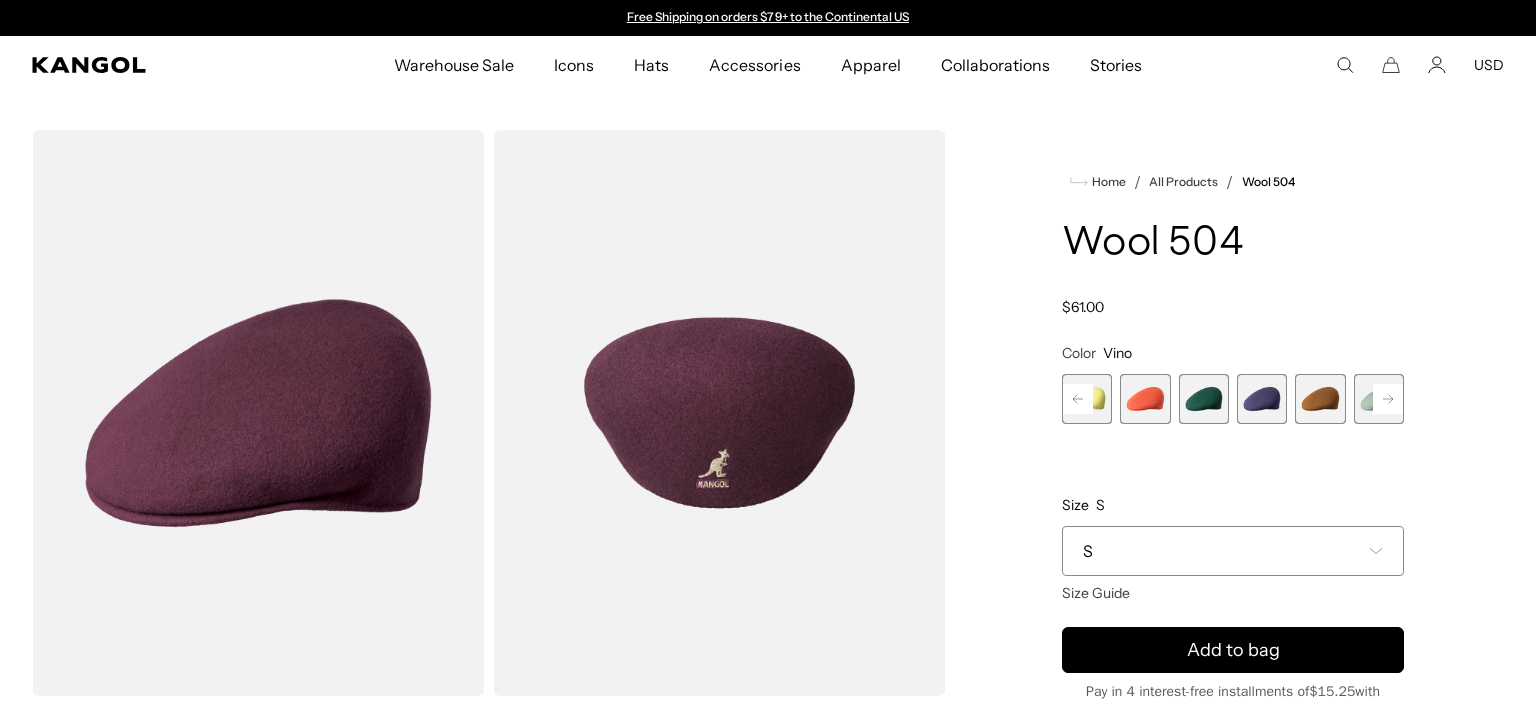 click on "Previous
Next
Tobacco
Variant sold out or unavailable
Black
Variant sold out or unavailable
Black/Gold
Variant sold out or unavailable
Camel
Variant sold out or unavailable
Dark Blue
Variant sold out or unavailable
Dark Flannel
Variant sold out or unavailable
Espresso" at bounding box center [1233, 399] 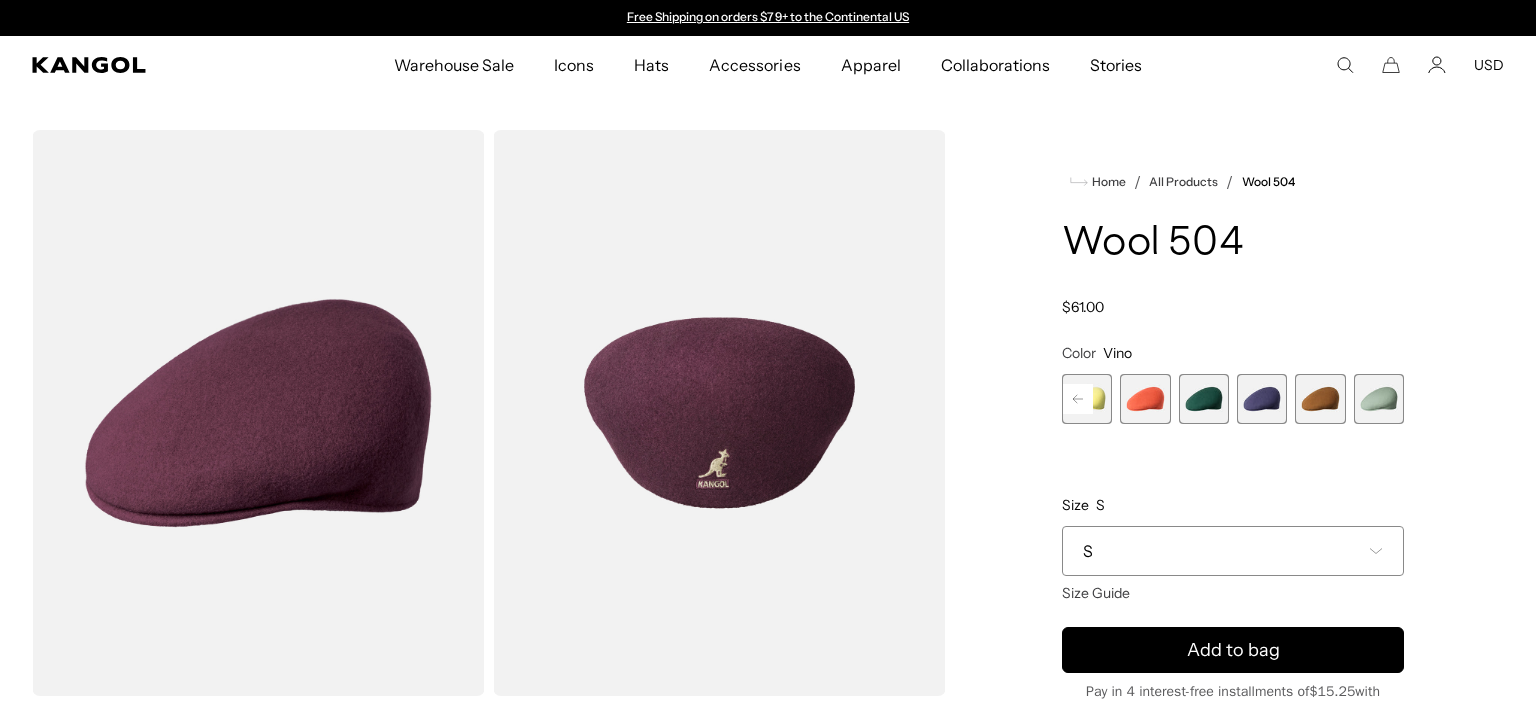 click at bounding box center (1320, 399) 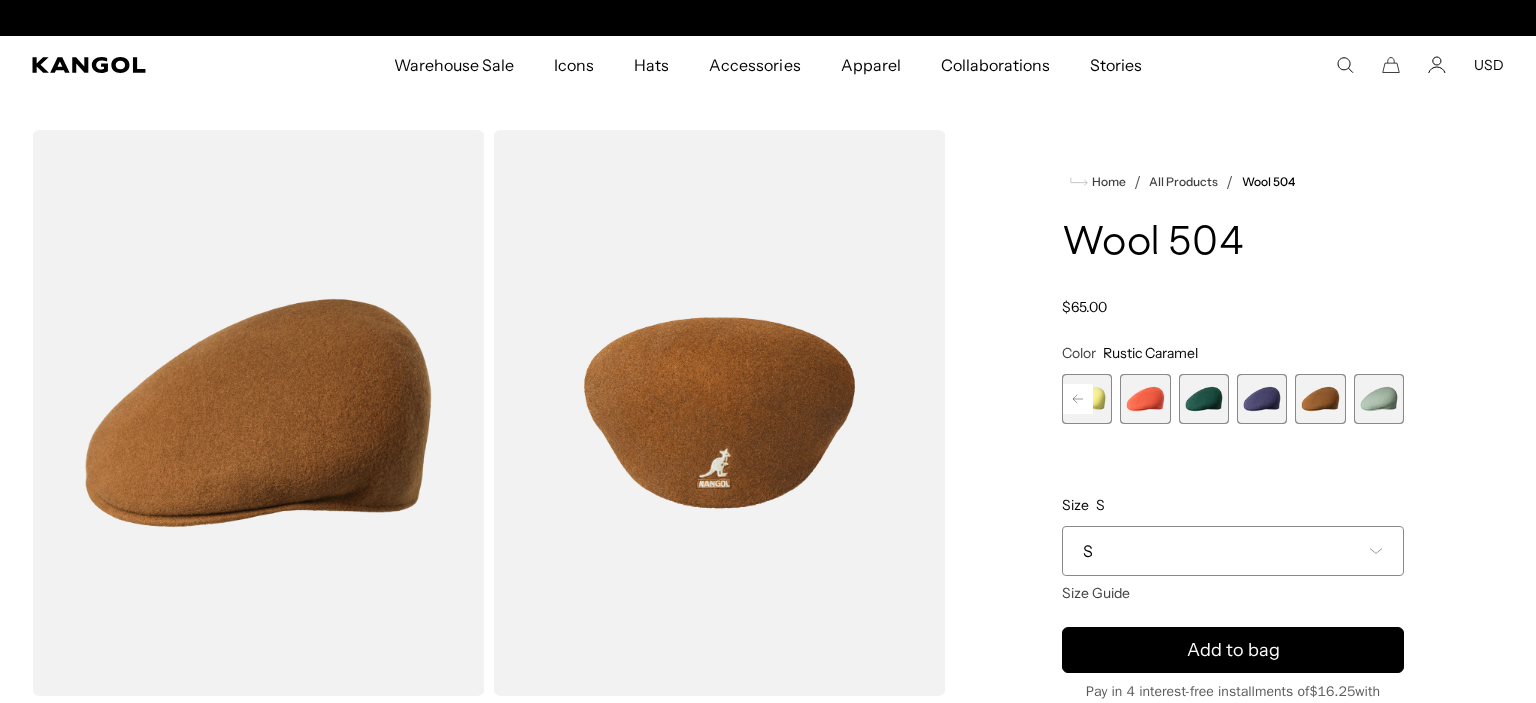 scroll, scrollTop: 0, scrollLeft: 412, axis: horizontal 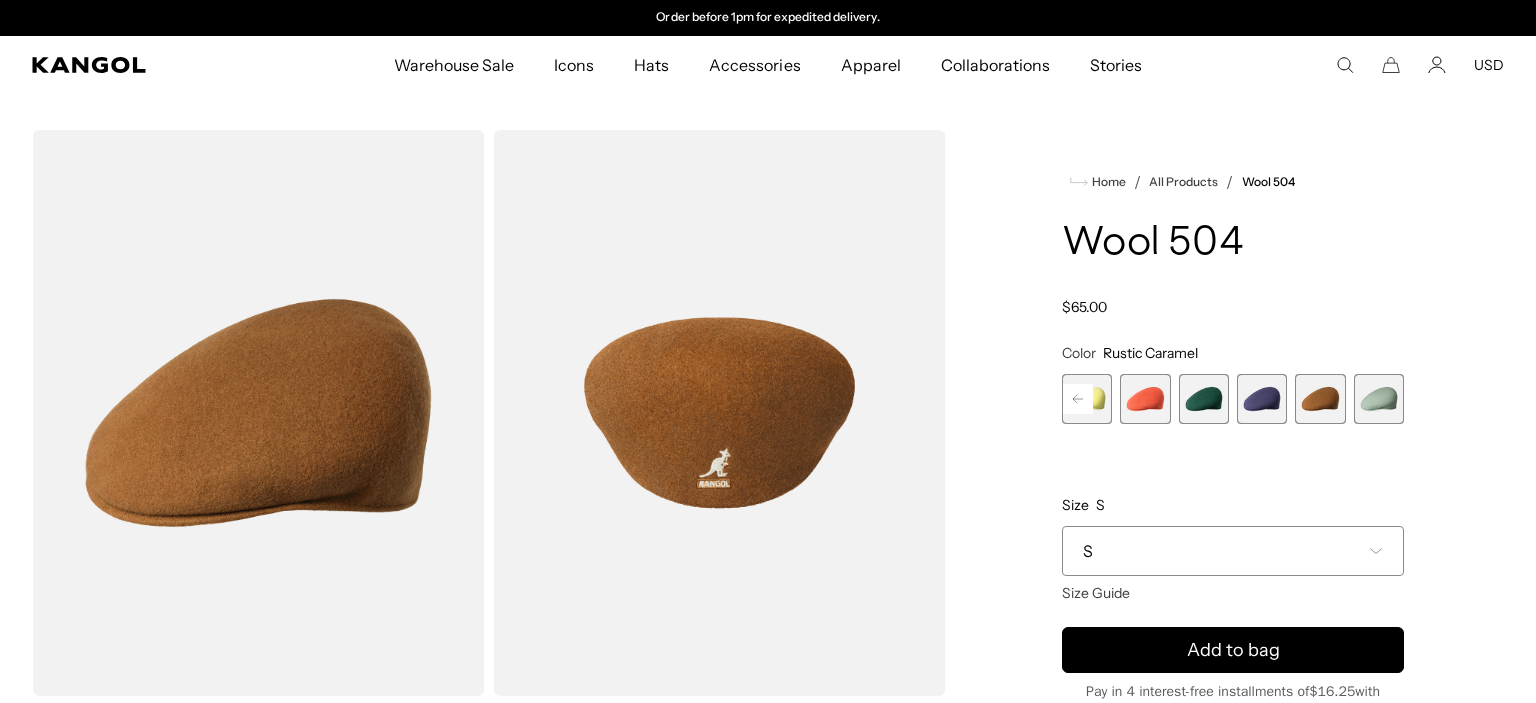 click on "Home
/
All Products
/
Wool 504
Wool 504
Regular price
$65.00
Regular price
Sale price
$65.00
Color
Rustic Caramel
Previous
Next
Tobacco
Variant sold out or unavailable
Black
Variant sold out or unavailable" at bounding box center (1233, 700) 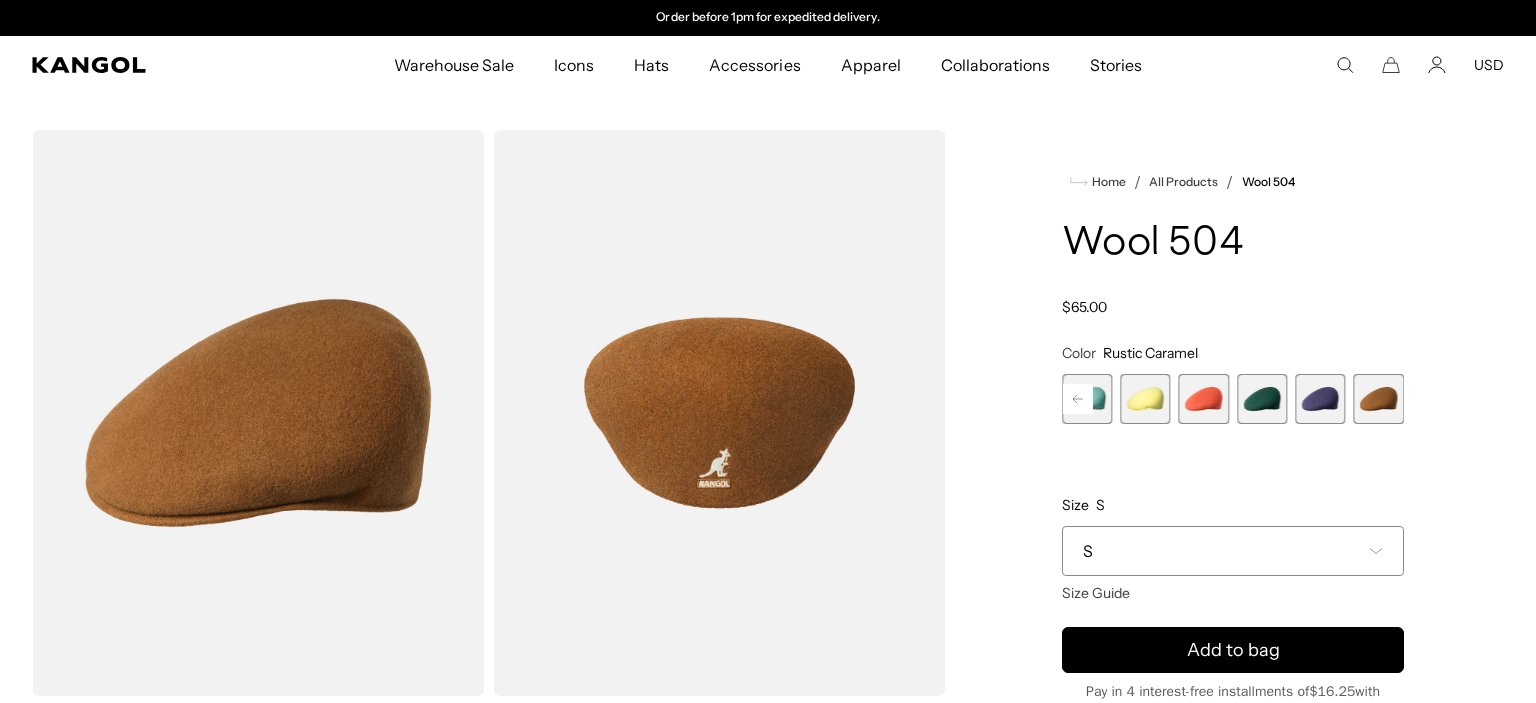 click 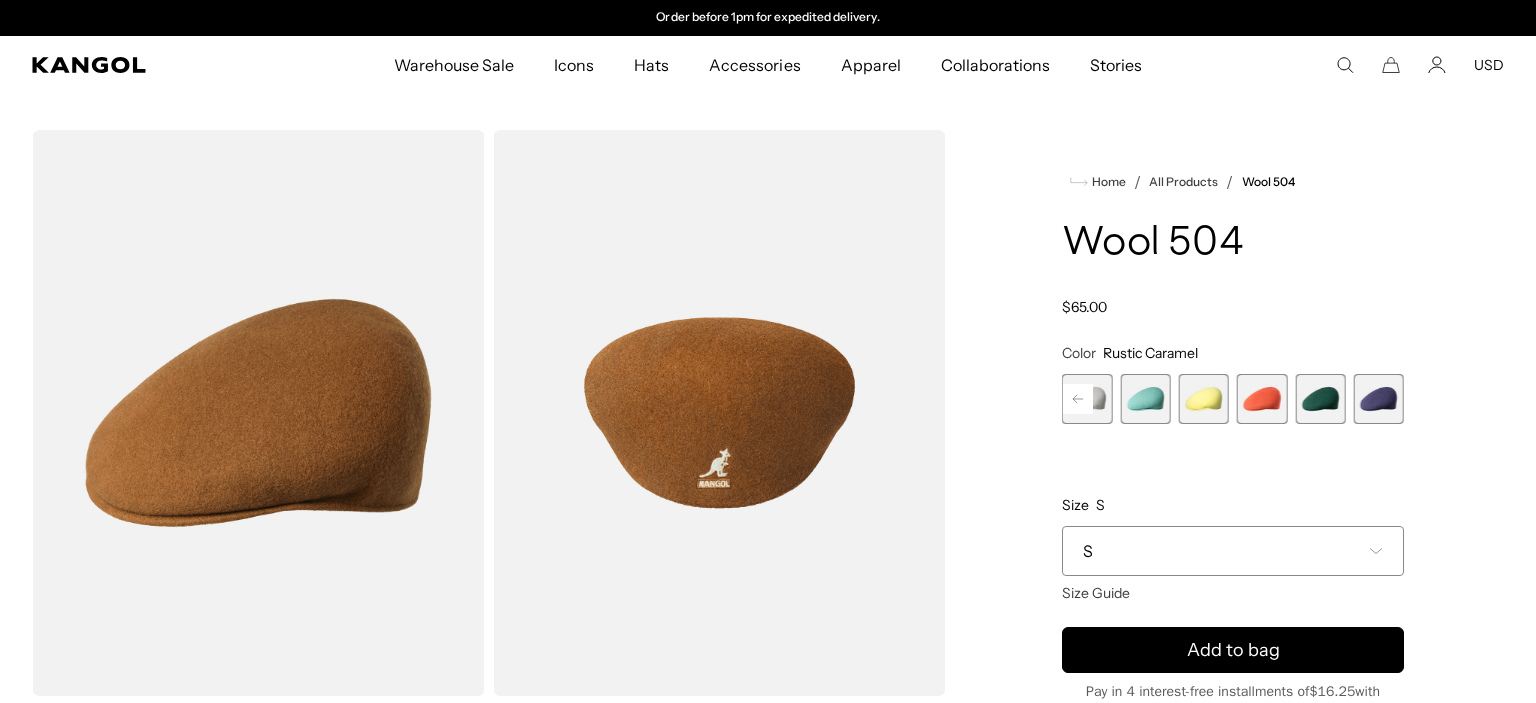 click 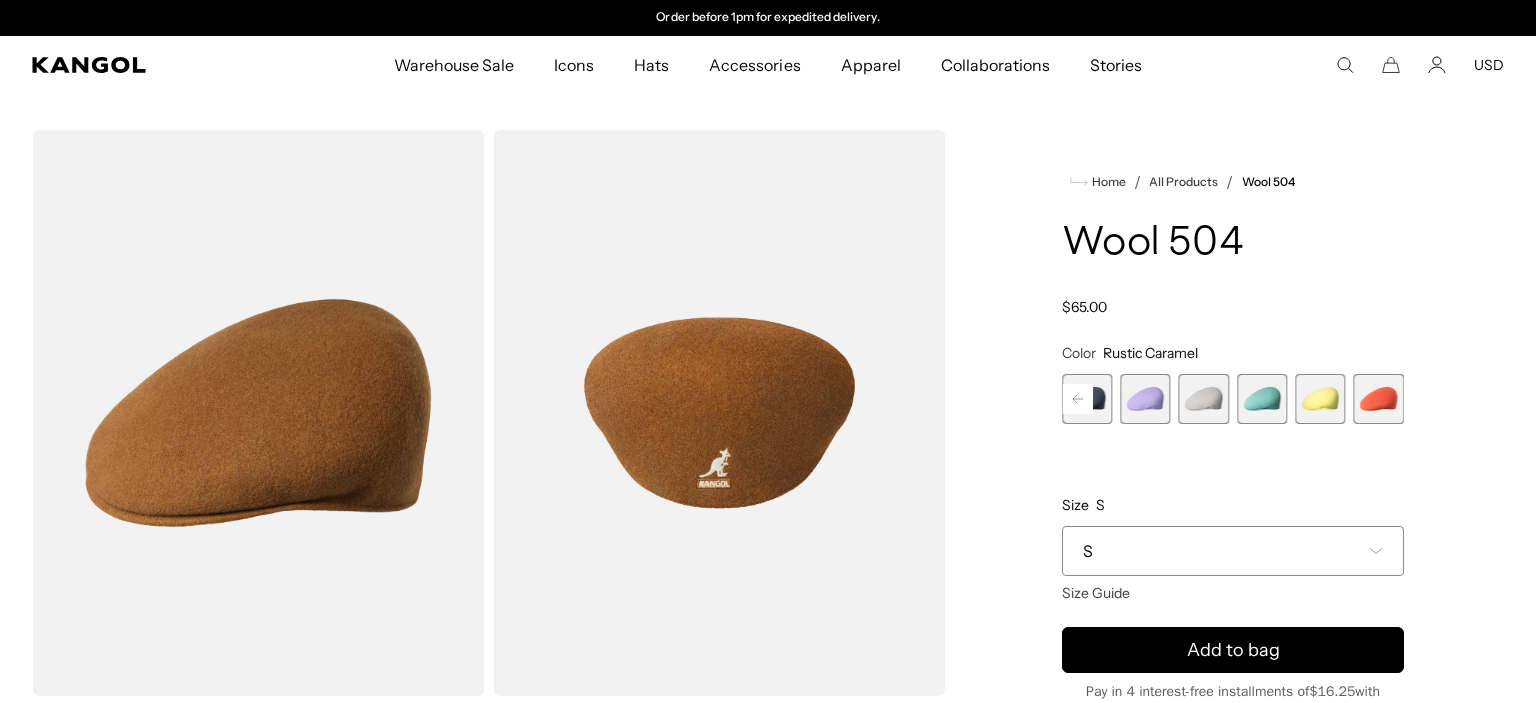 click 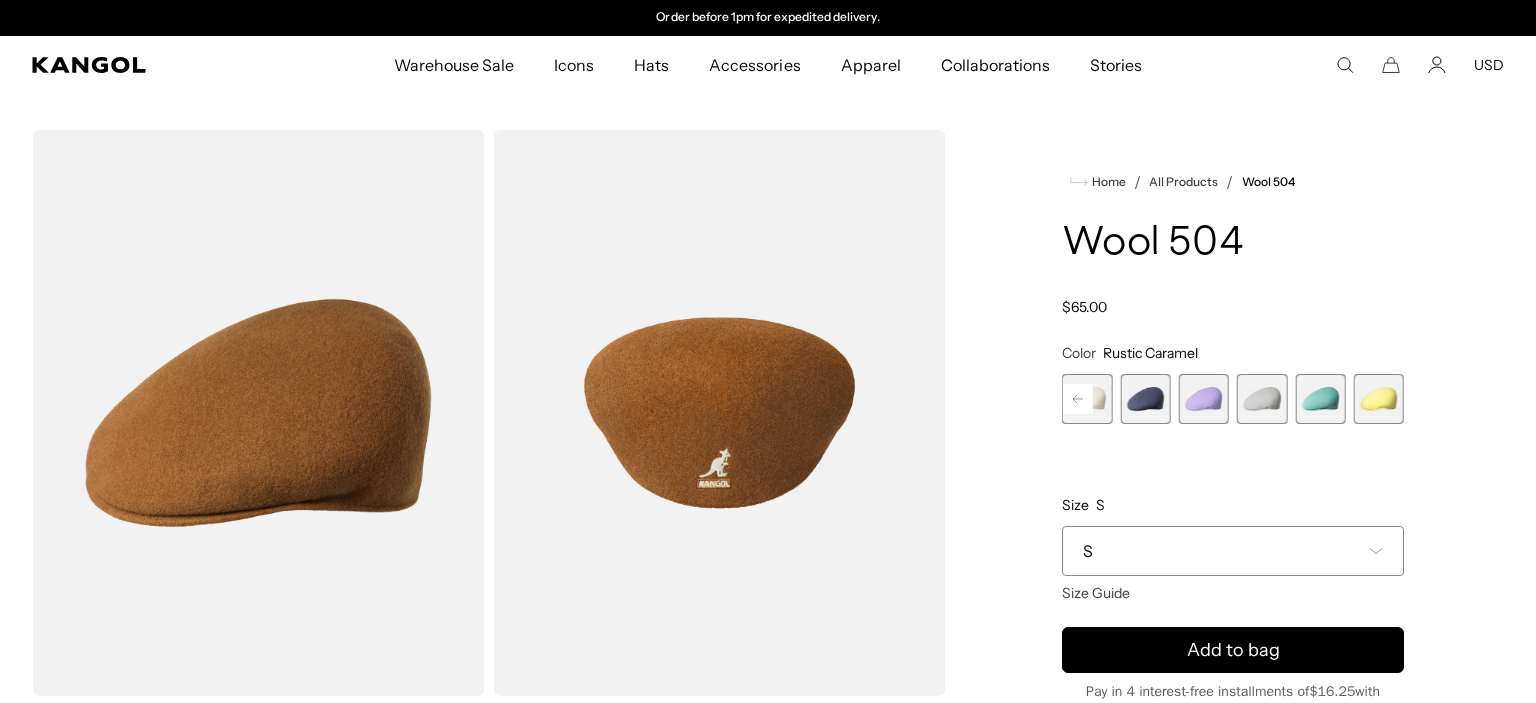 click 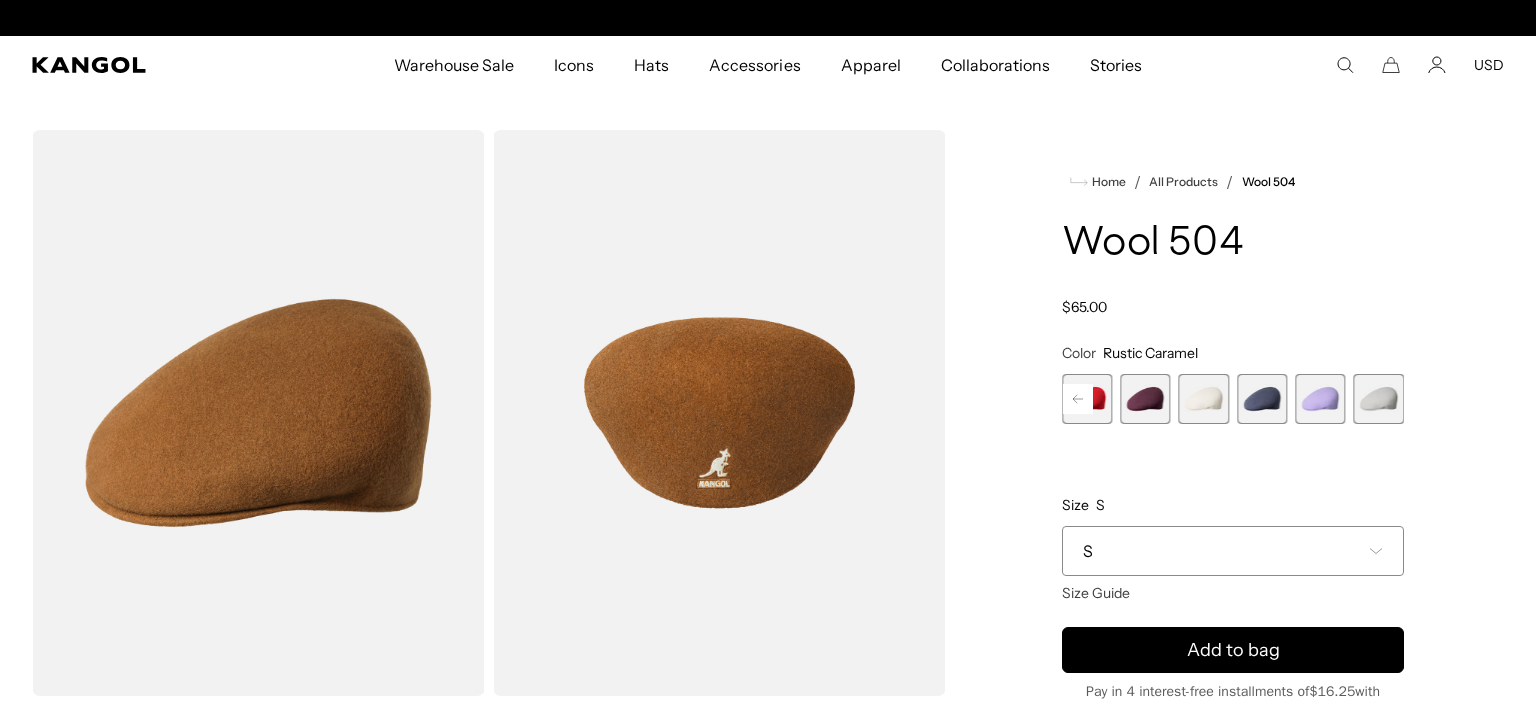 click 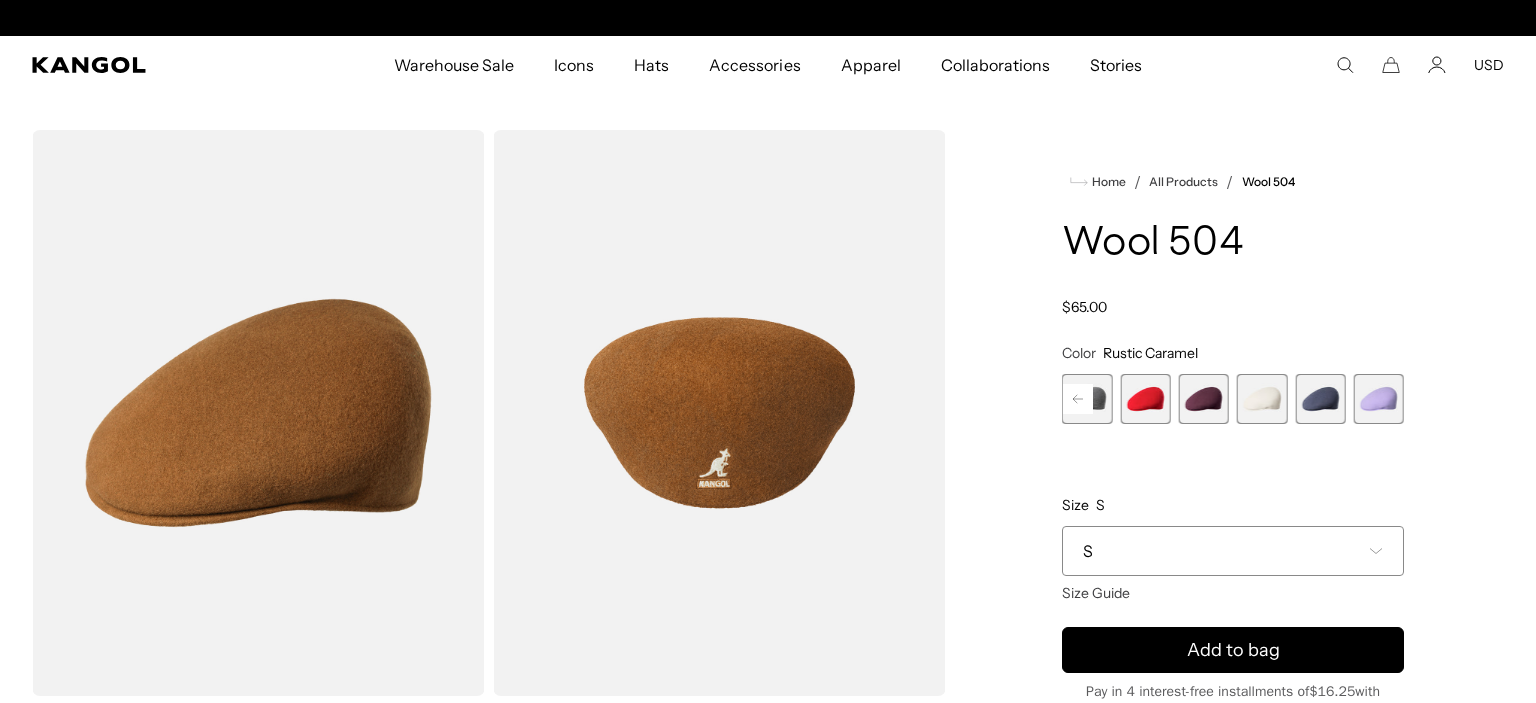 scroll, scrollTop: 0, scrollLeft: 0, axis: both 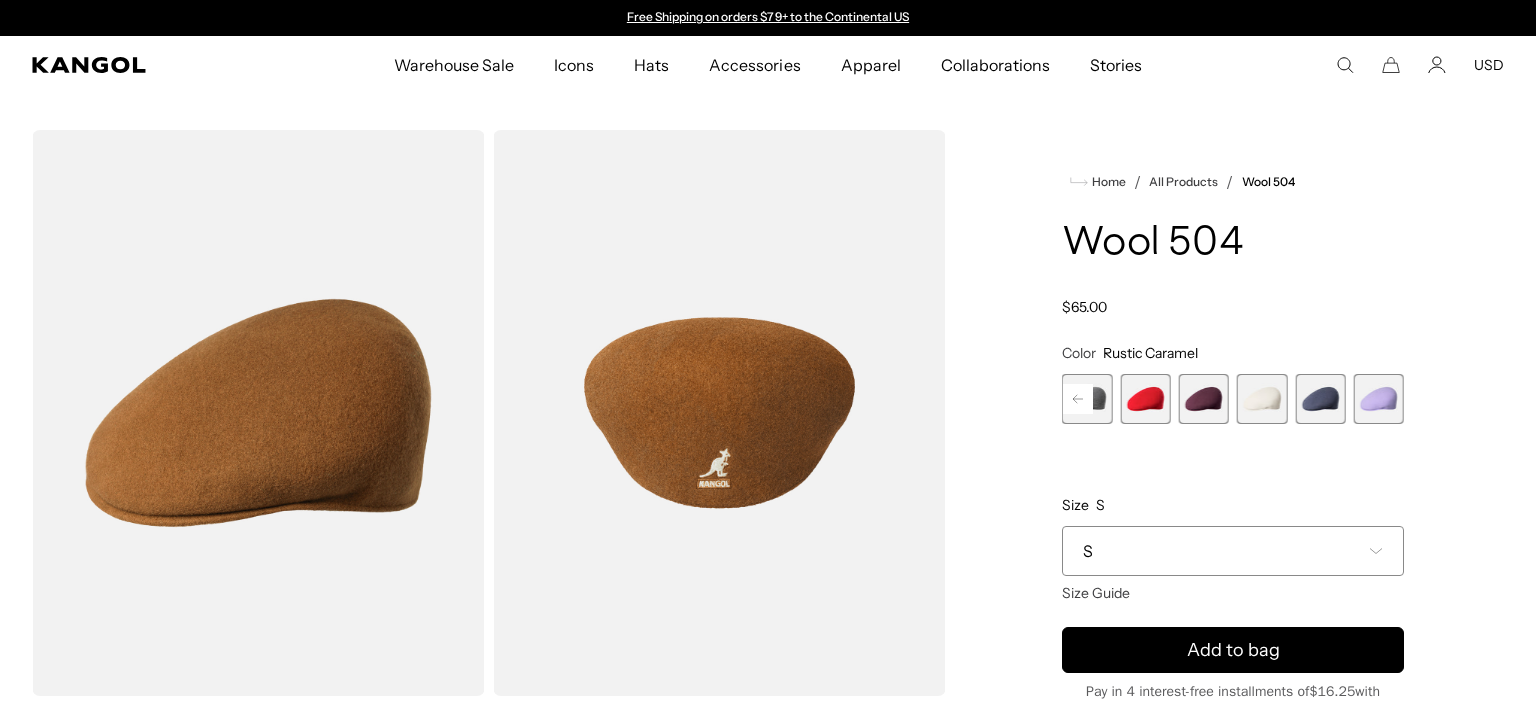click 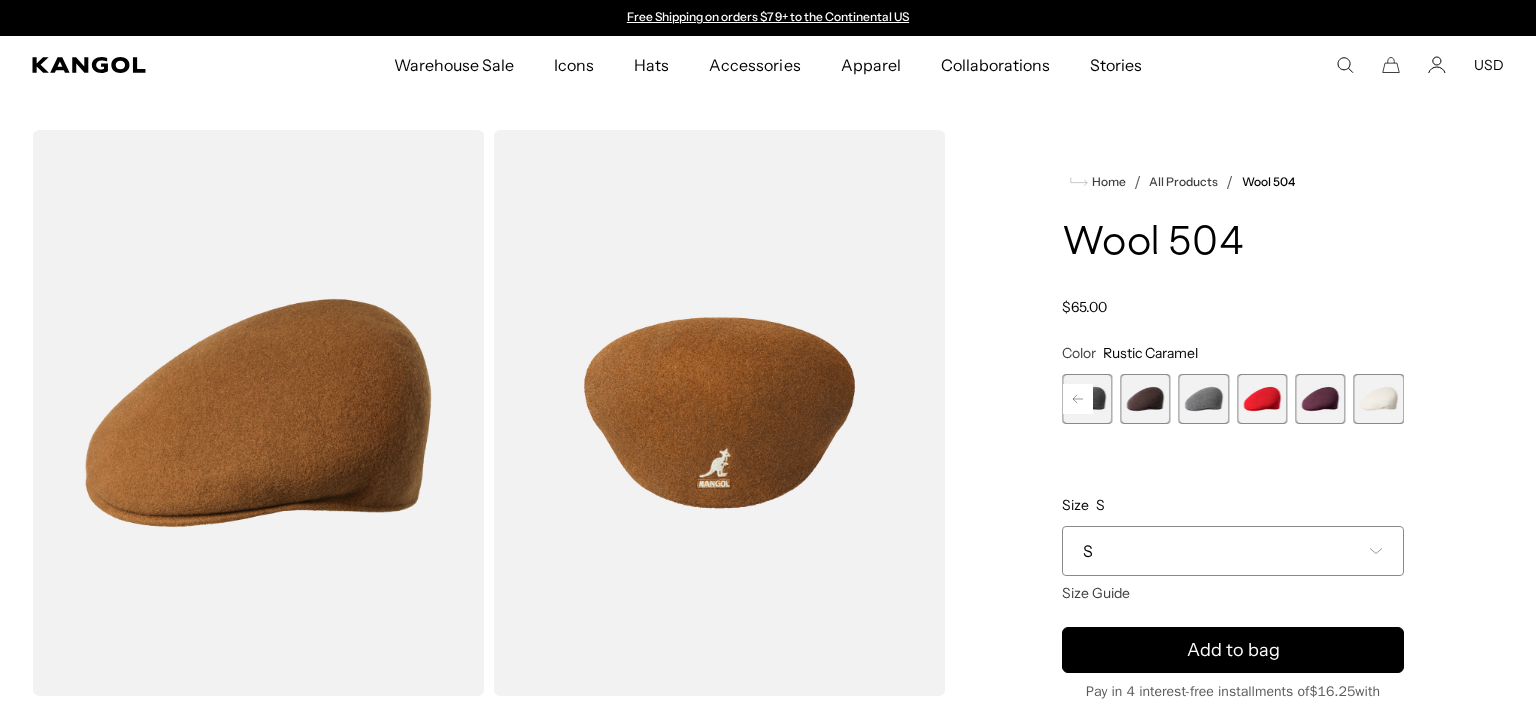 click 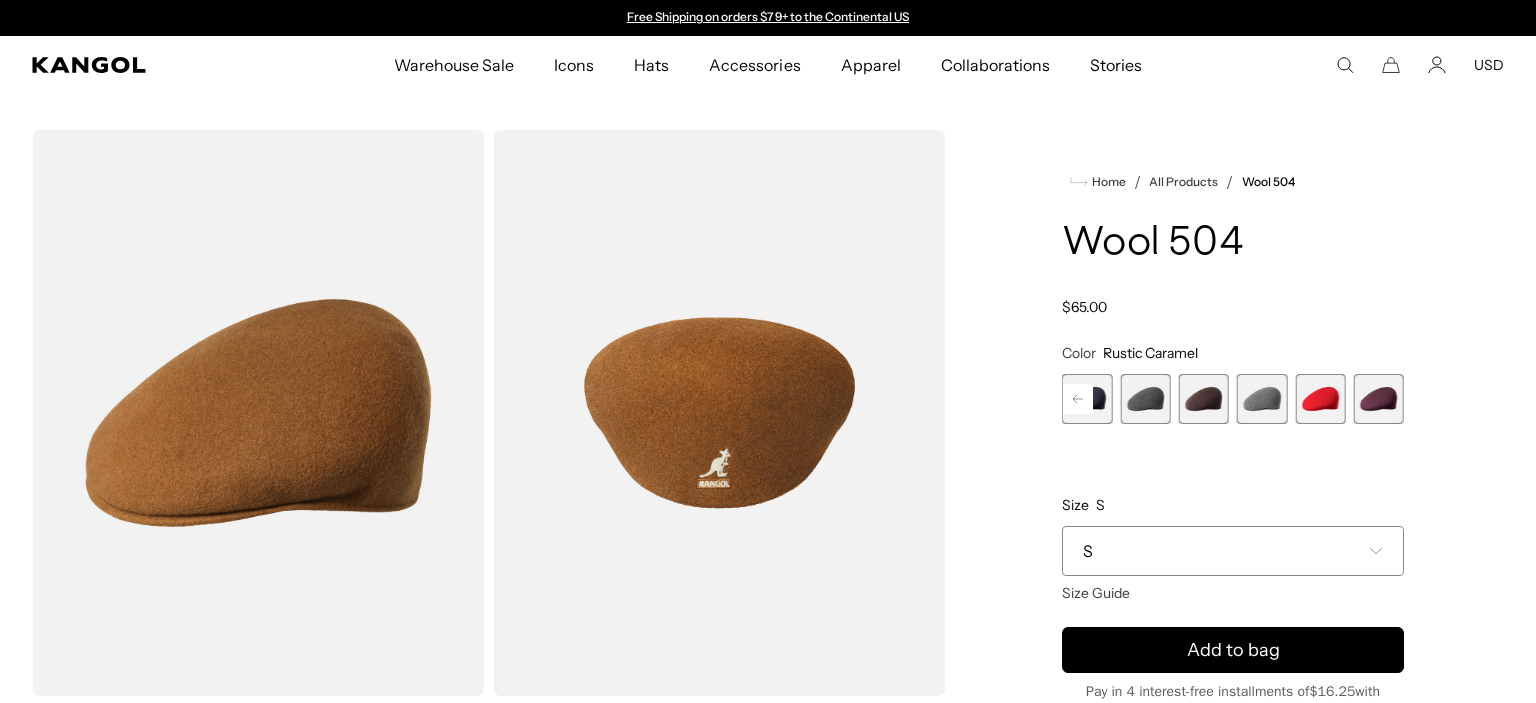 click 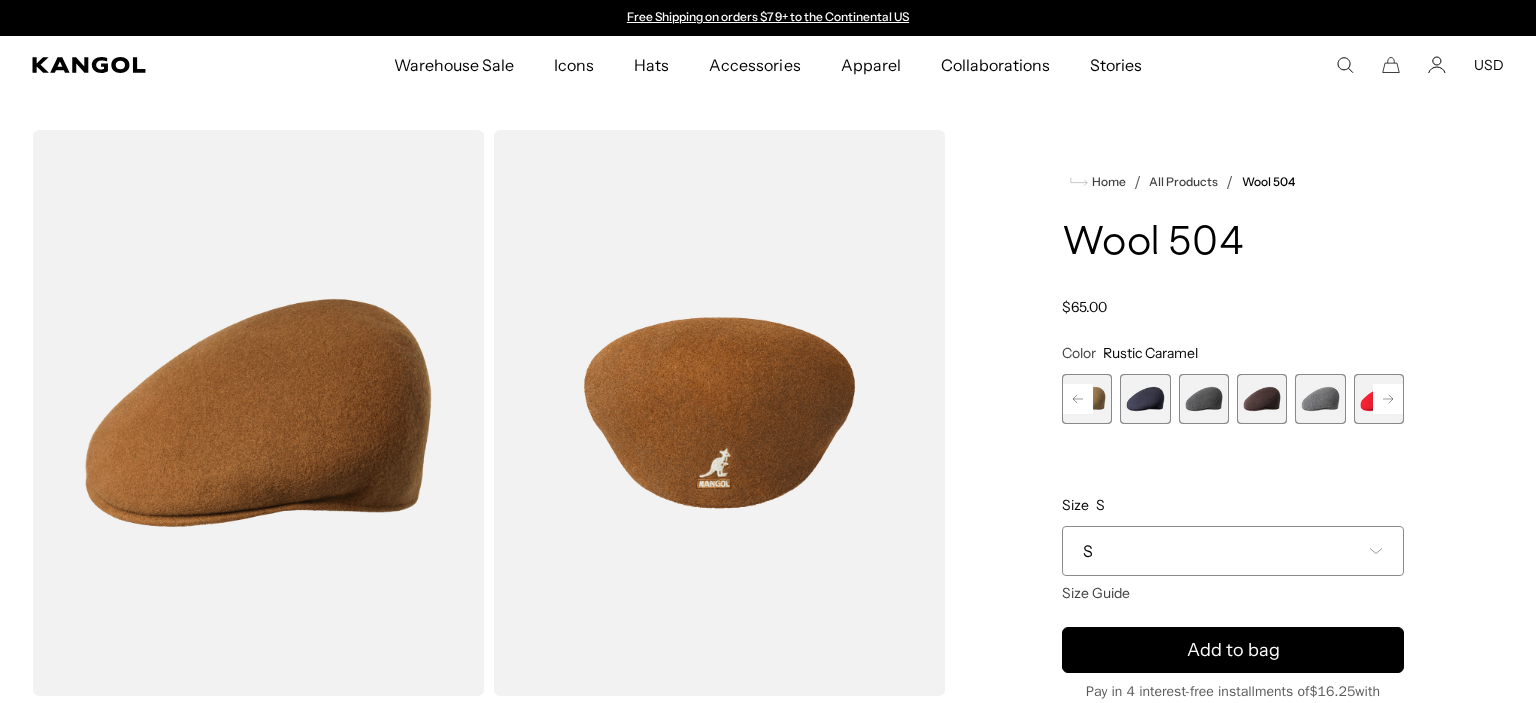 click 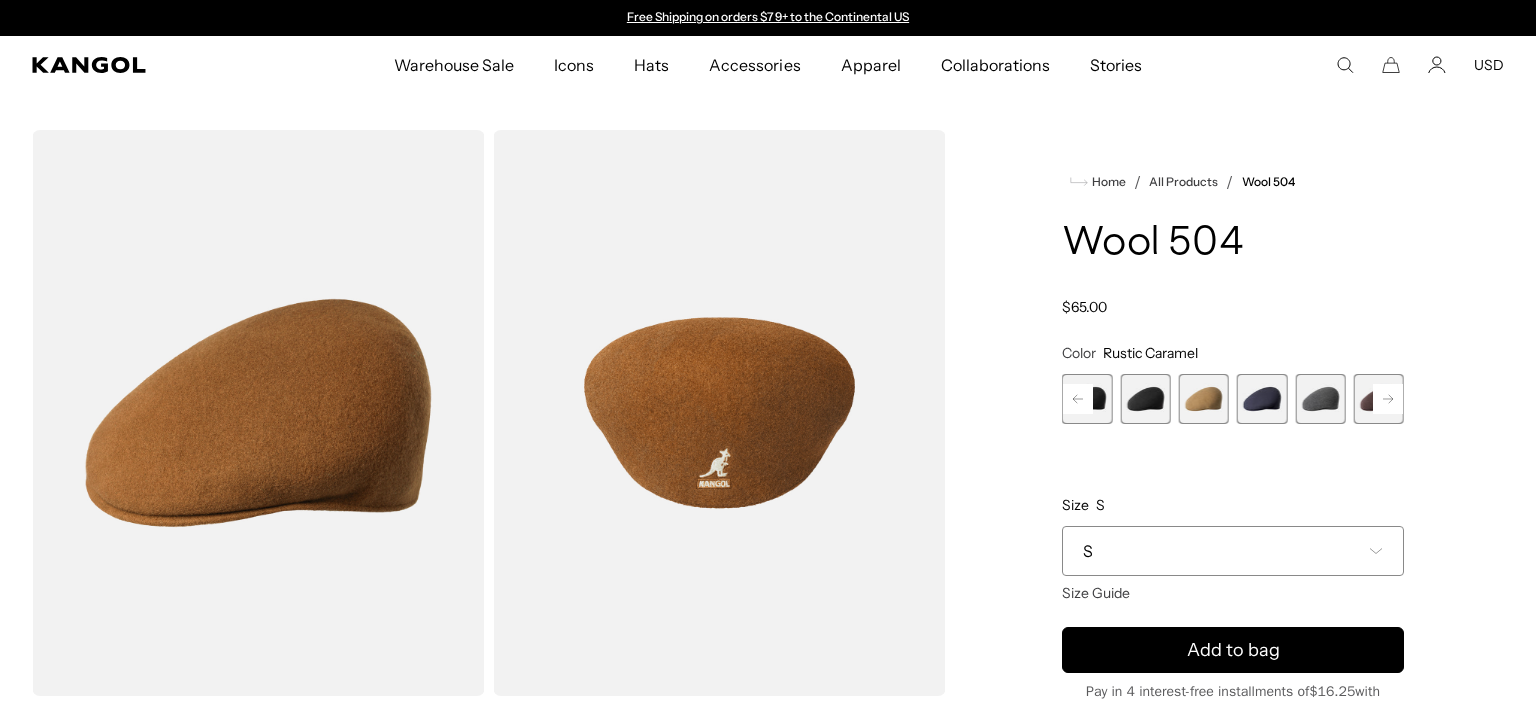 click 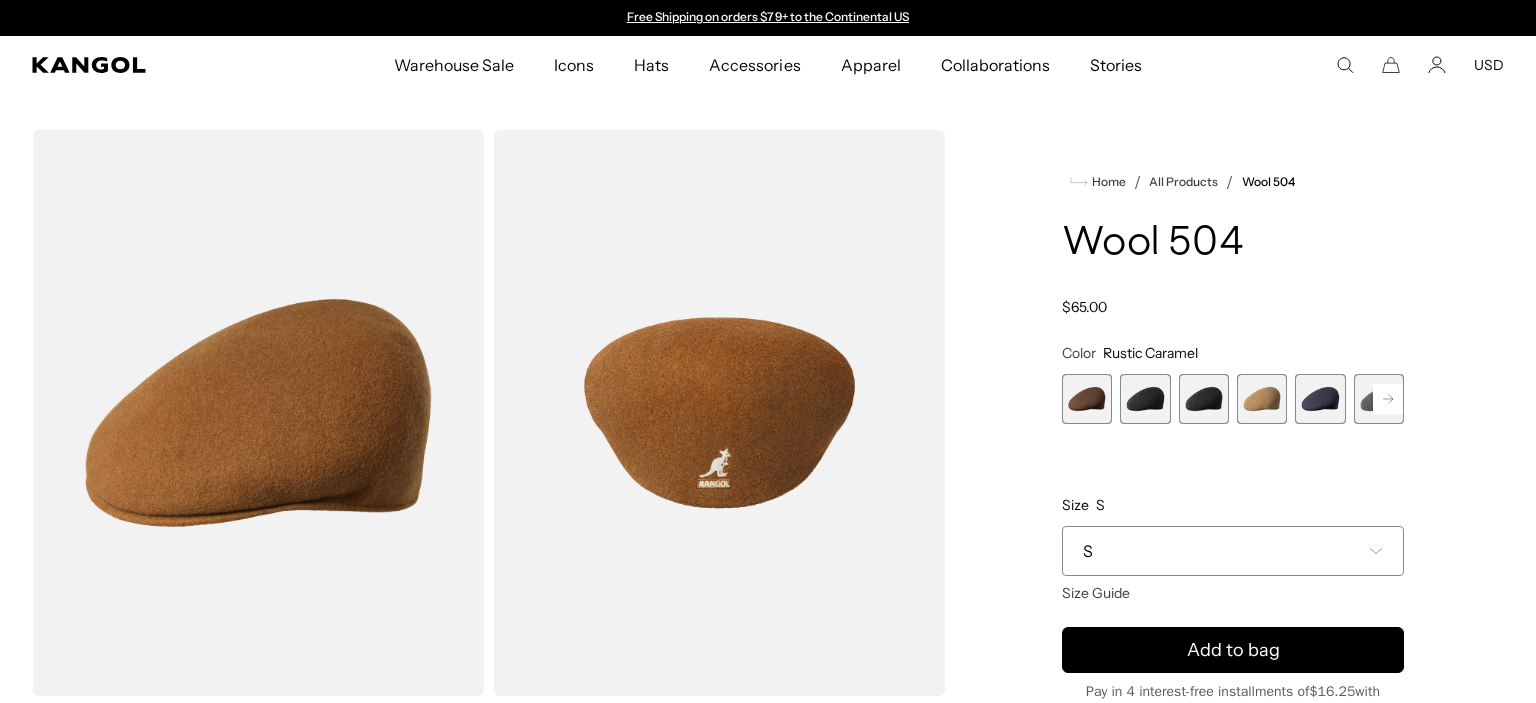 click at bounding box center [1087, 399] 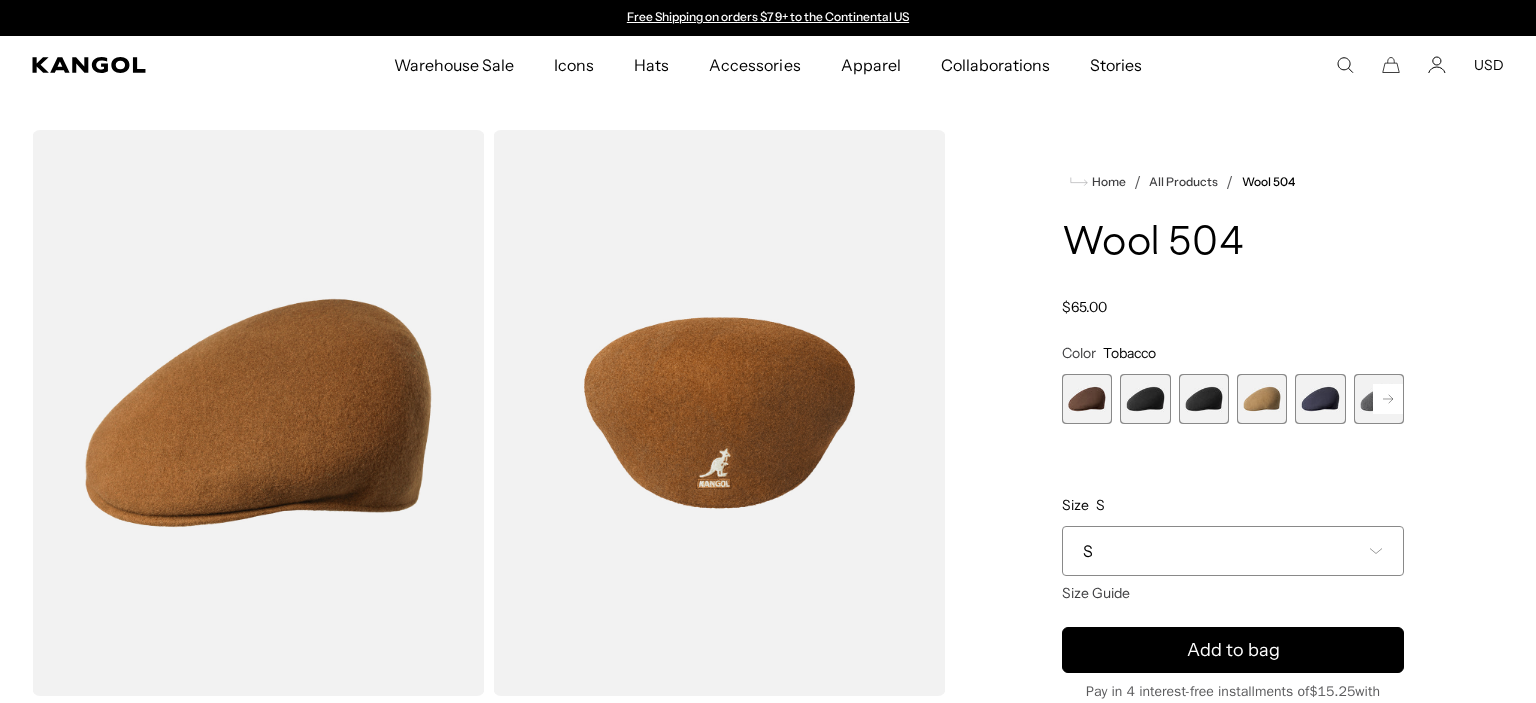 click at bounding box center [1087, 399] 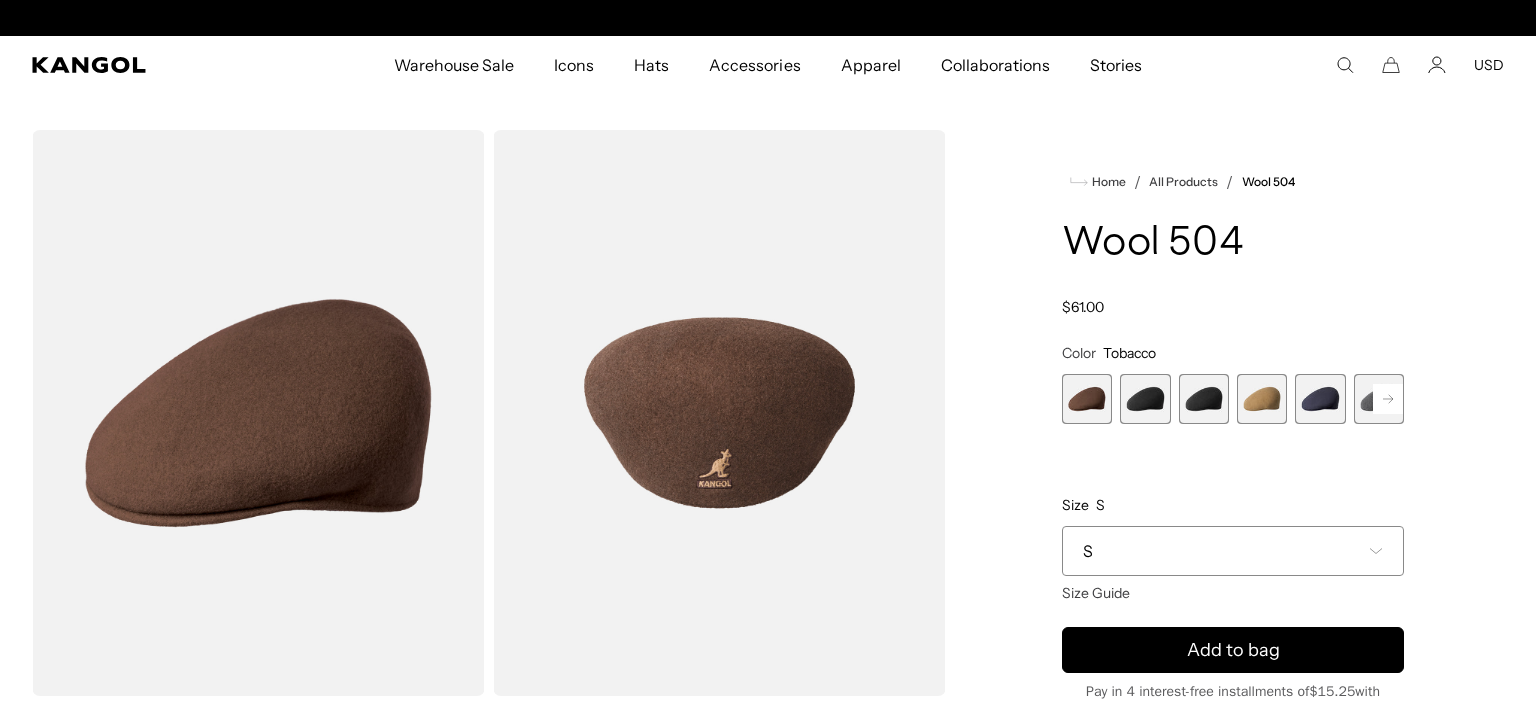 scroll, scrollTop: 0, scrollLeft: 412, axis: horizontal 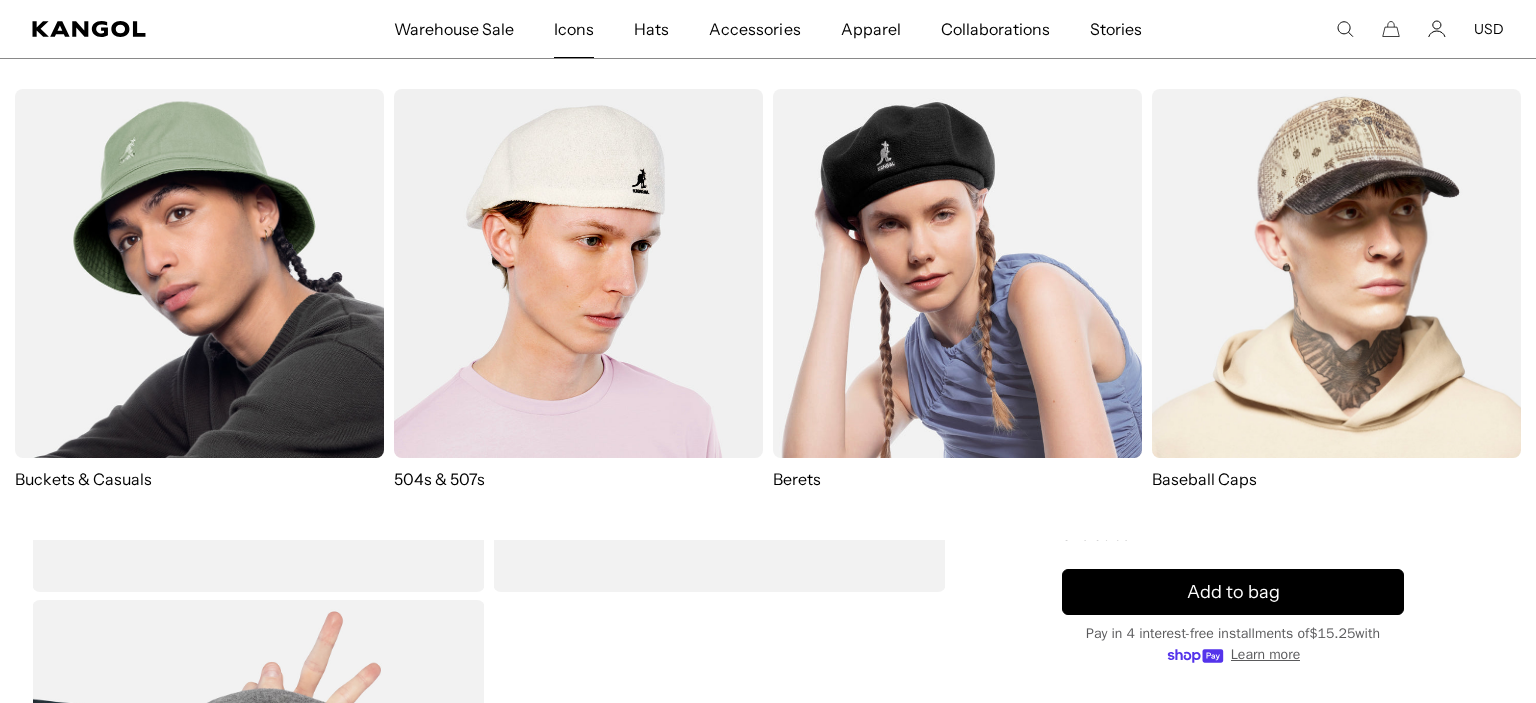 click at bounding box center (578, 273) 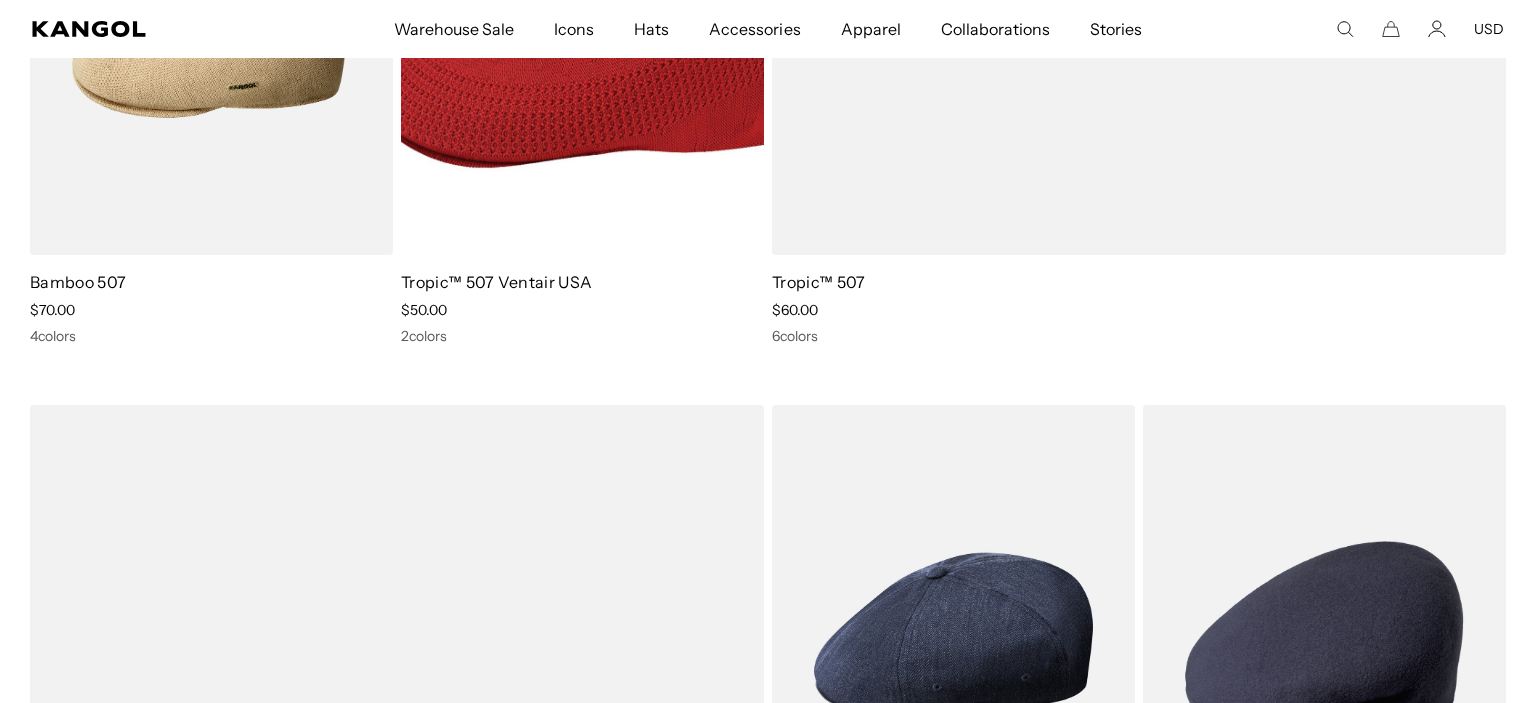 scroll, scrollTop: 1004, scrollLeft: 0, axis: vertical 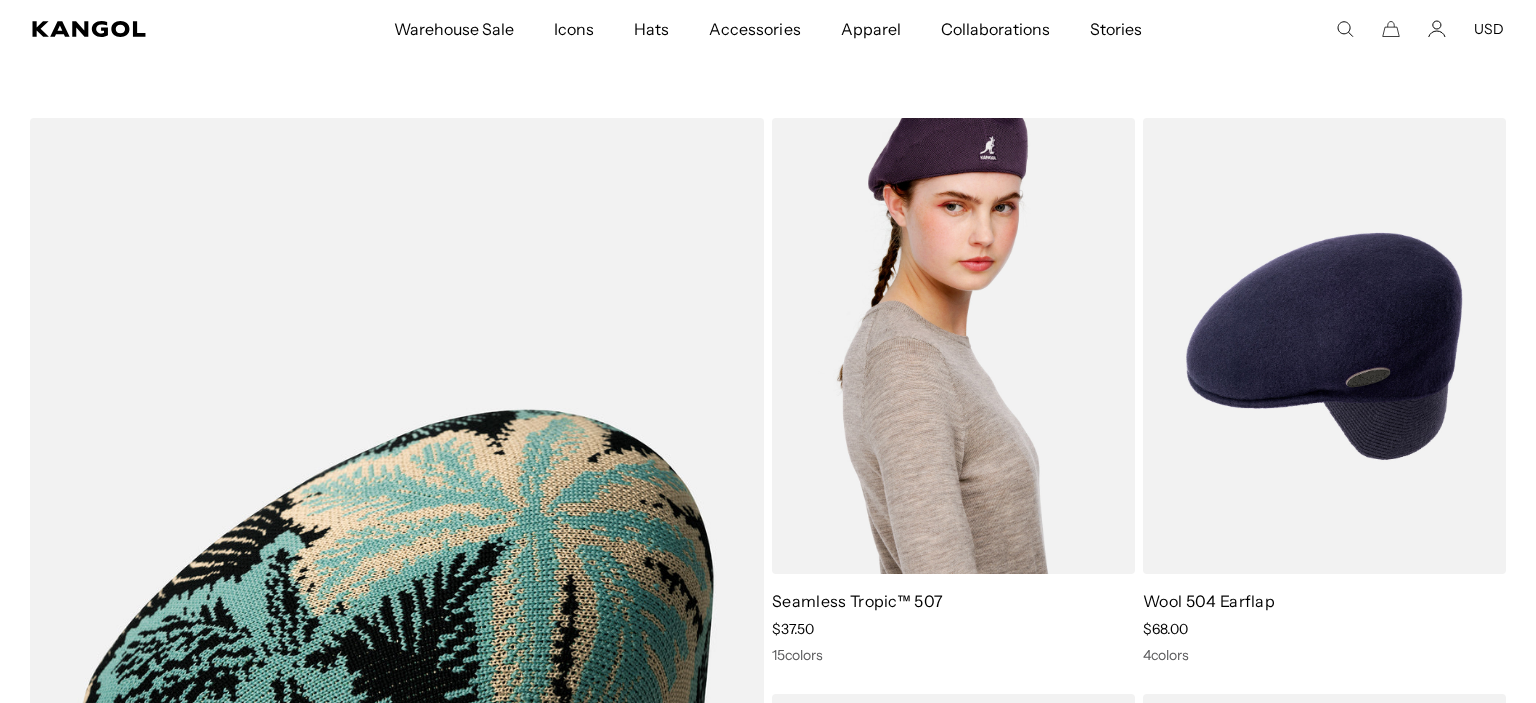 click at bounding box center [953, 346] 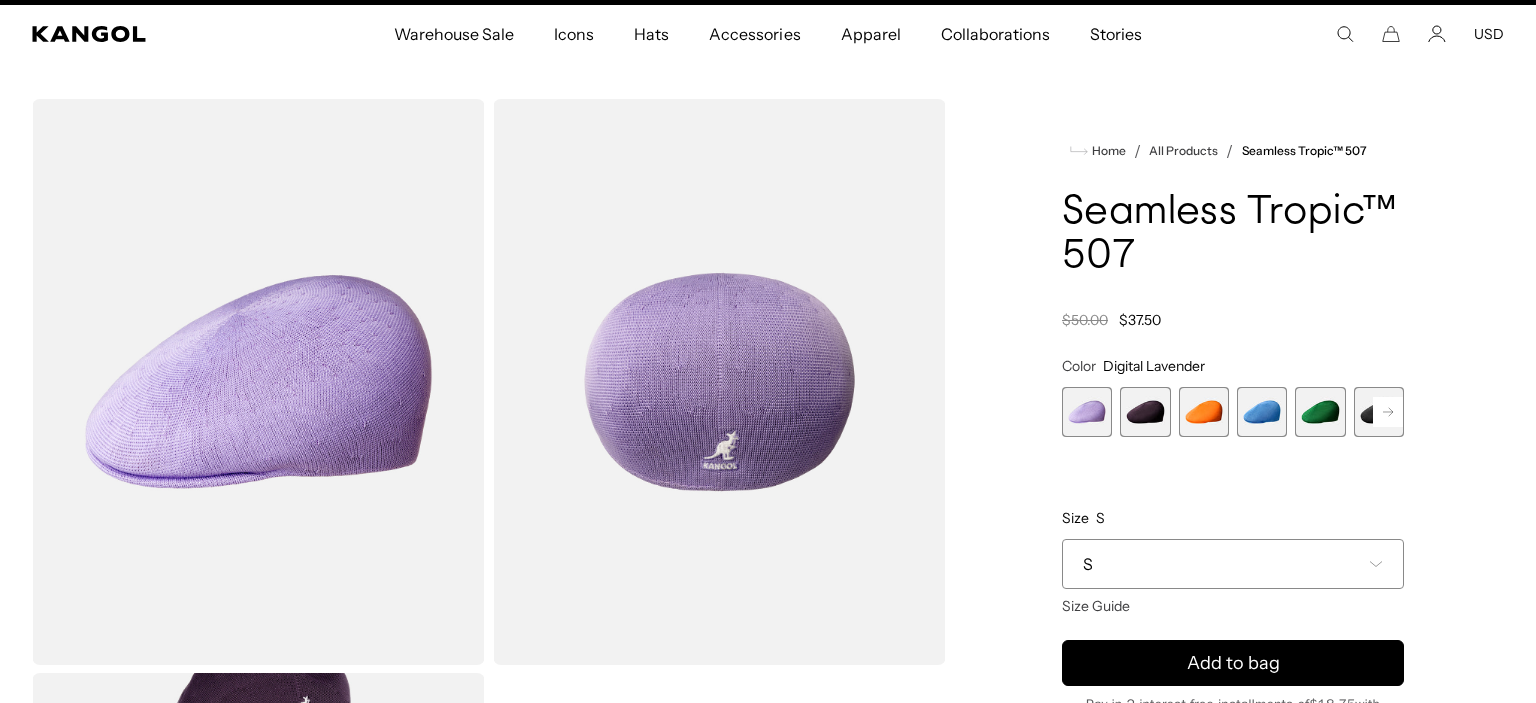 scroll, scrollTop: 0, scrollLeft: 0, axis: both 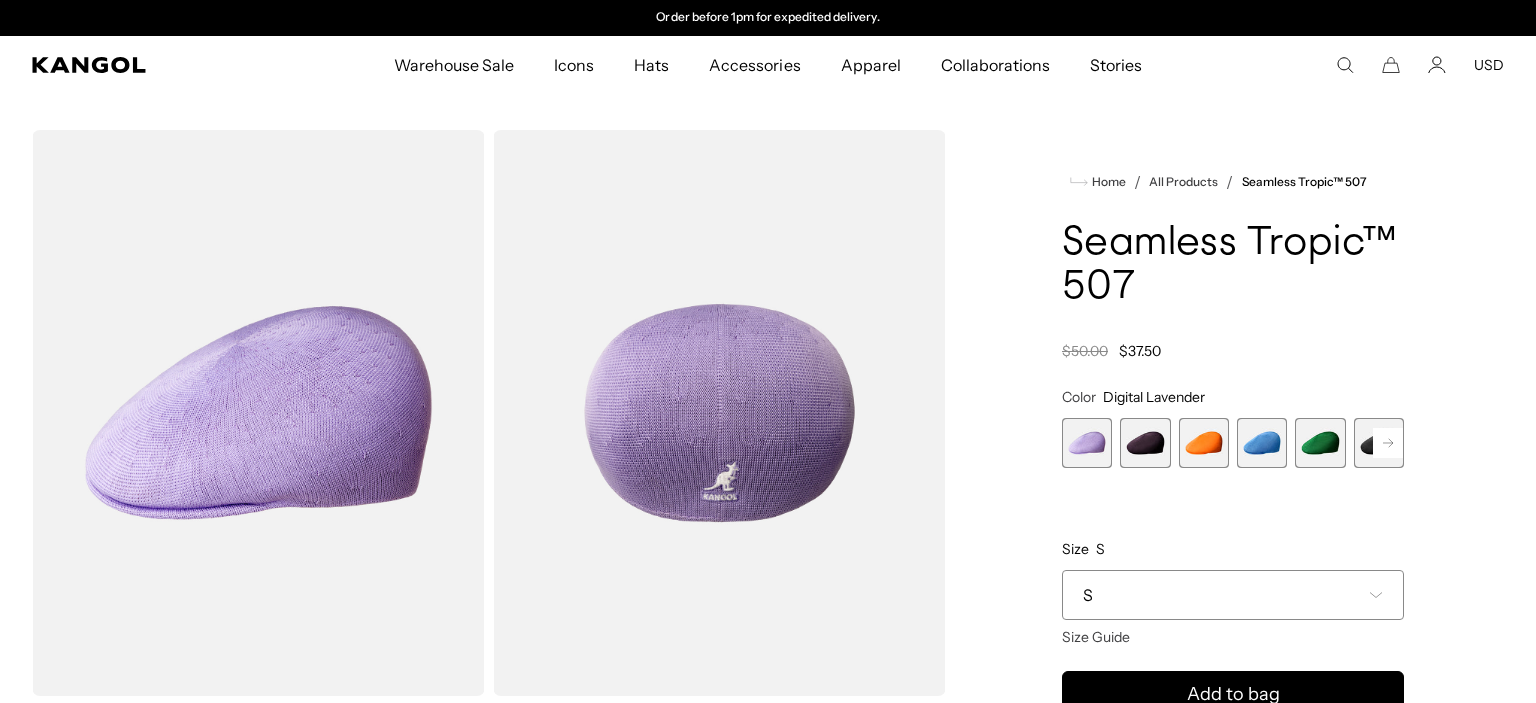click at bounding box center (1145, 443) 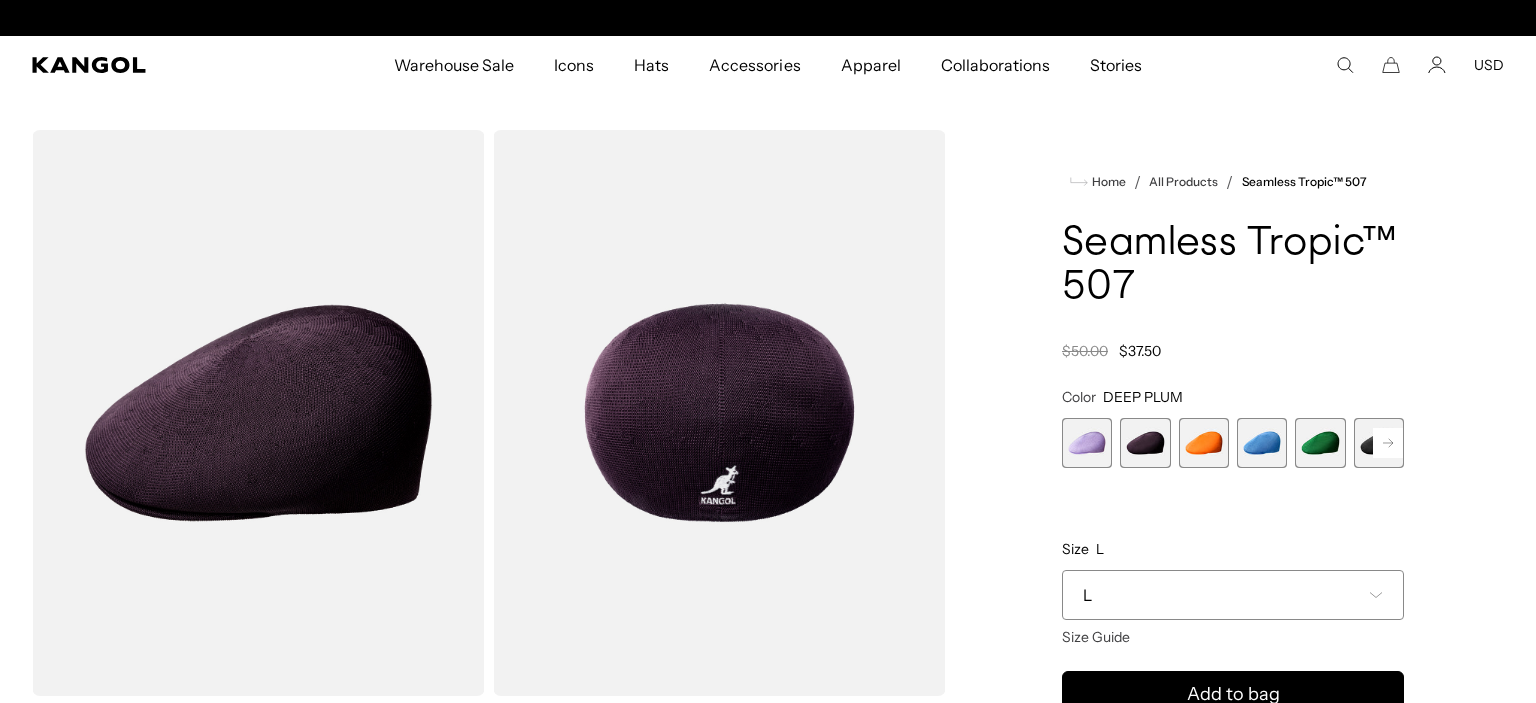 scroll, scrollTop: 0, scrollLeft: 0, axis: both 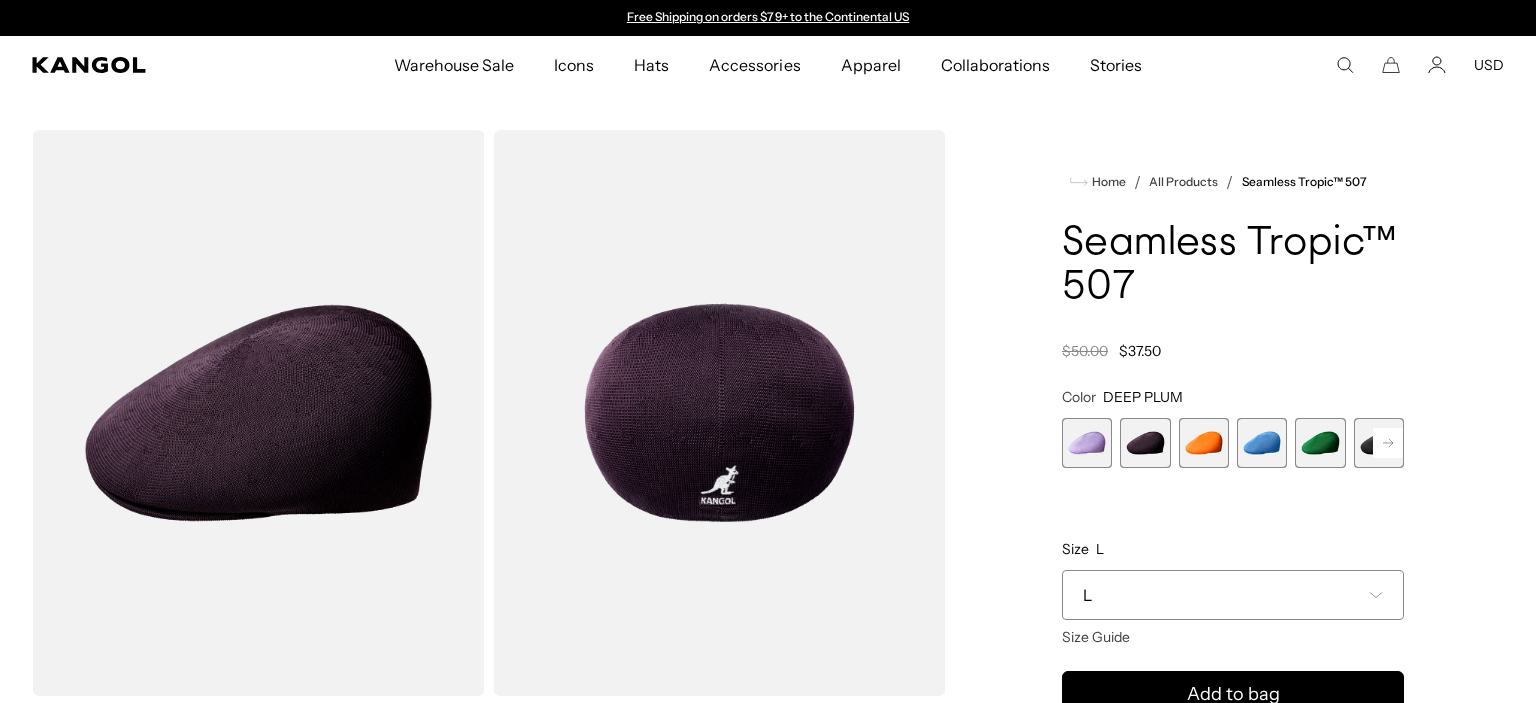 click at bounding box center (1204, 443) 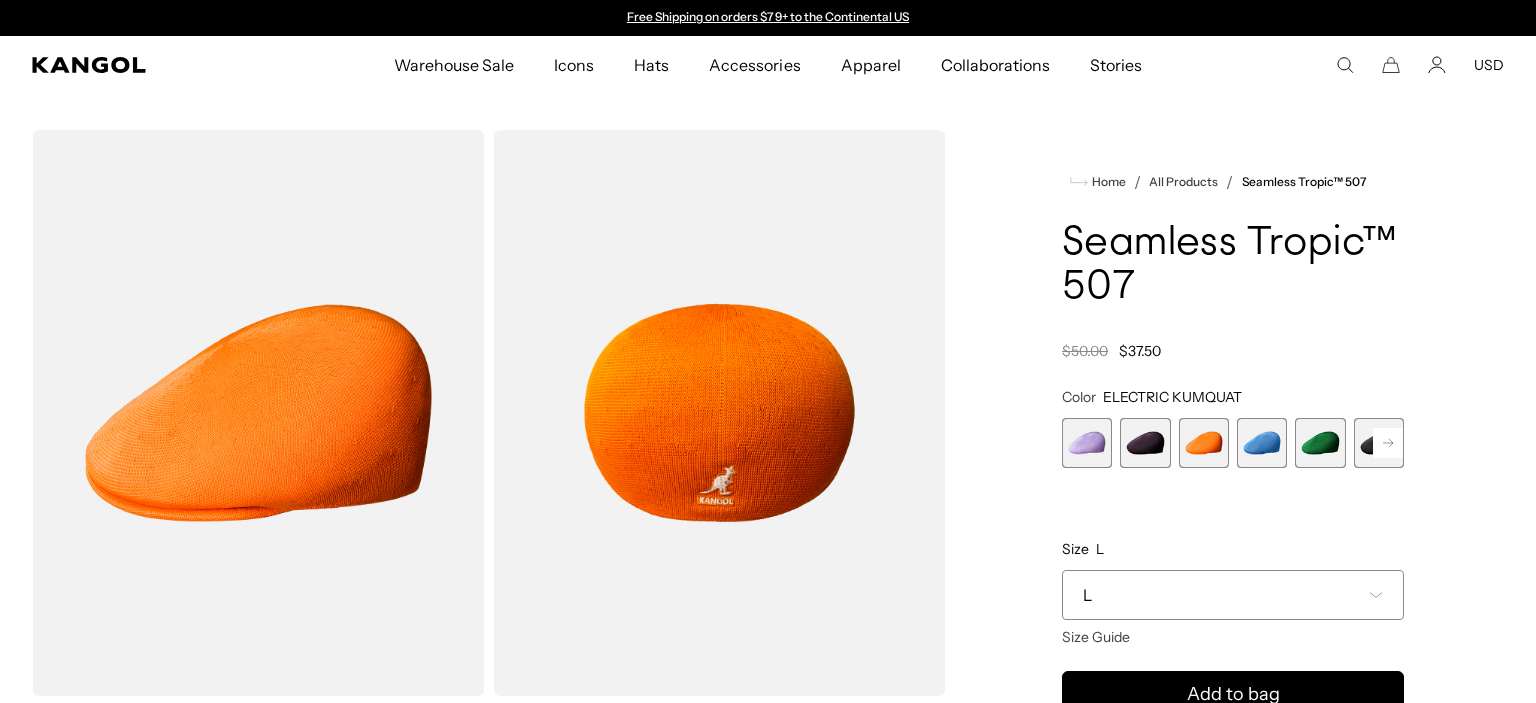click at bounding box center [1262, 443] 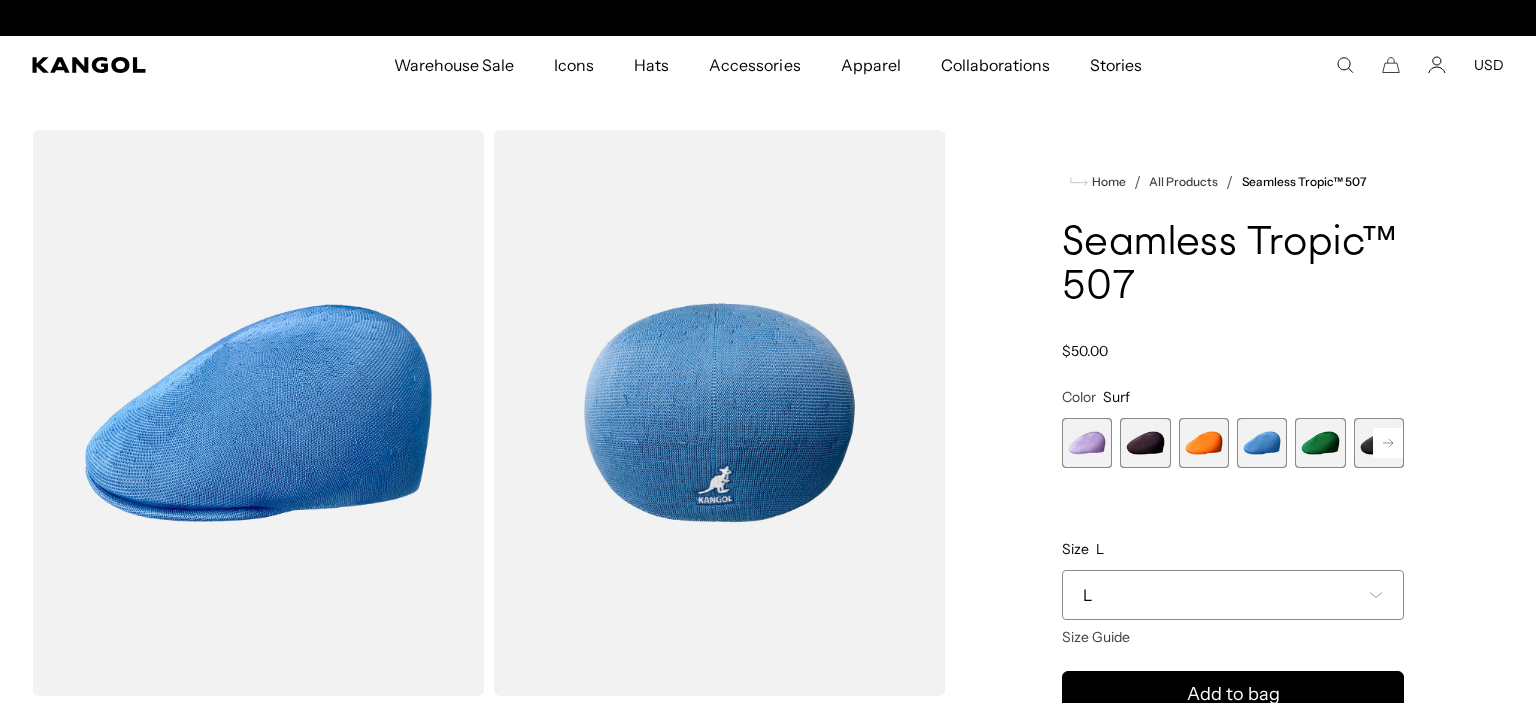 scroll, scrollTop: 0, scrollLeft: 412, axis: horizontal 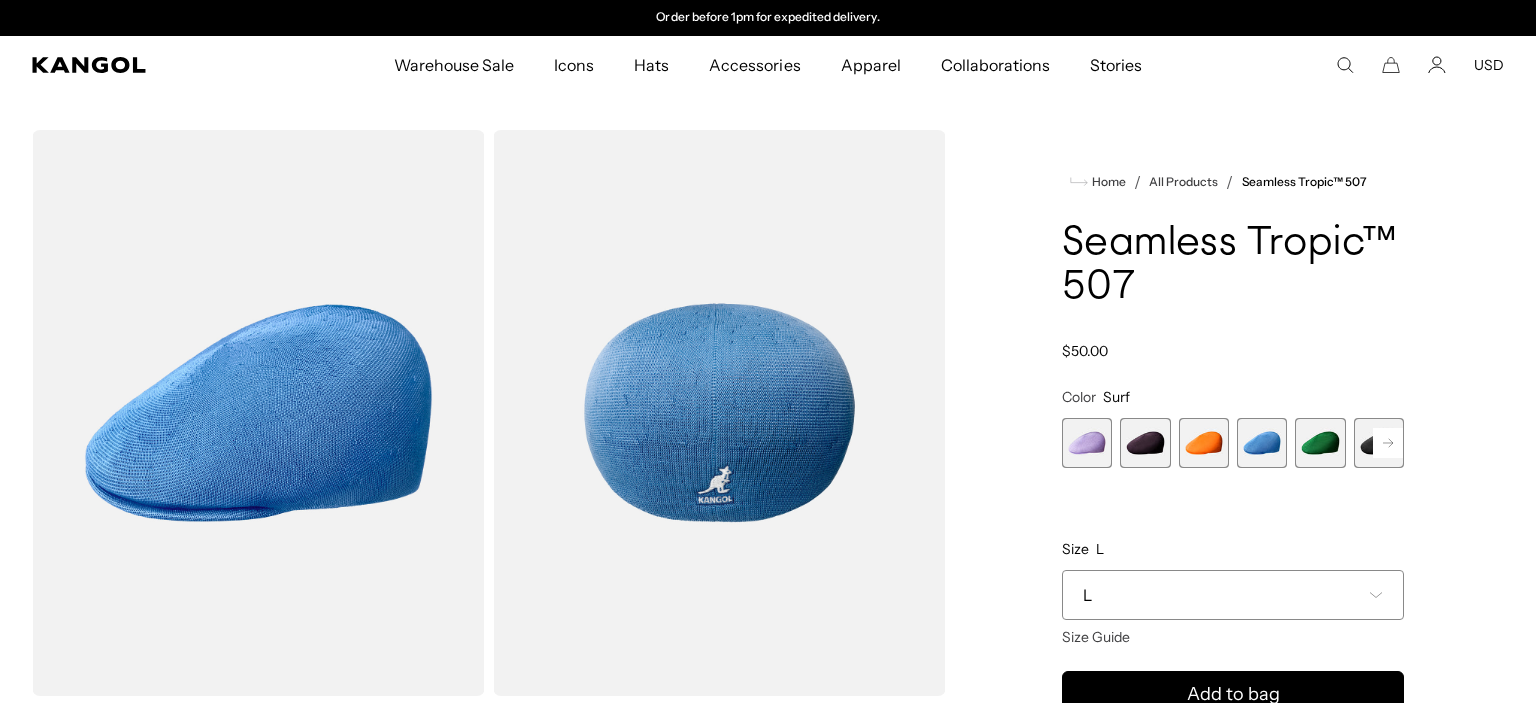 click 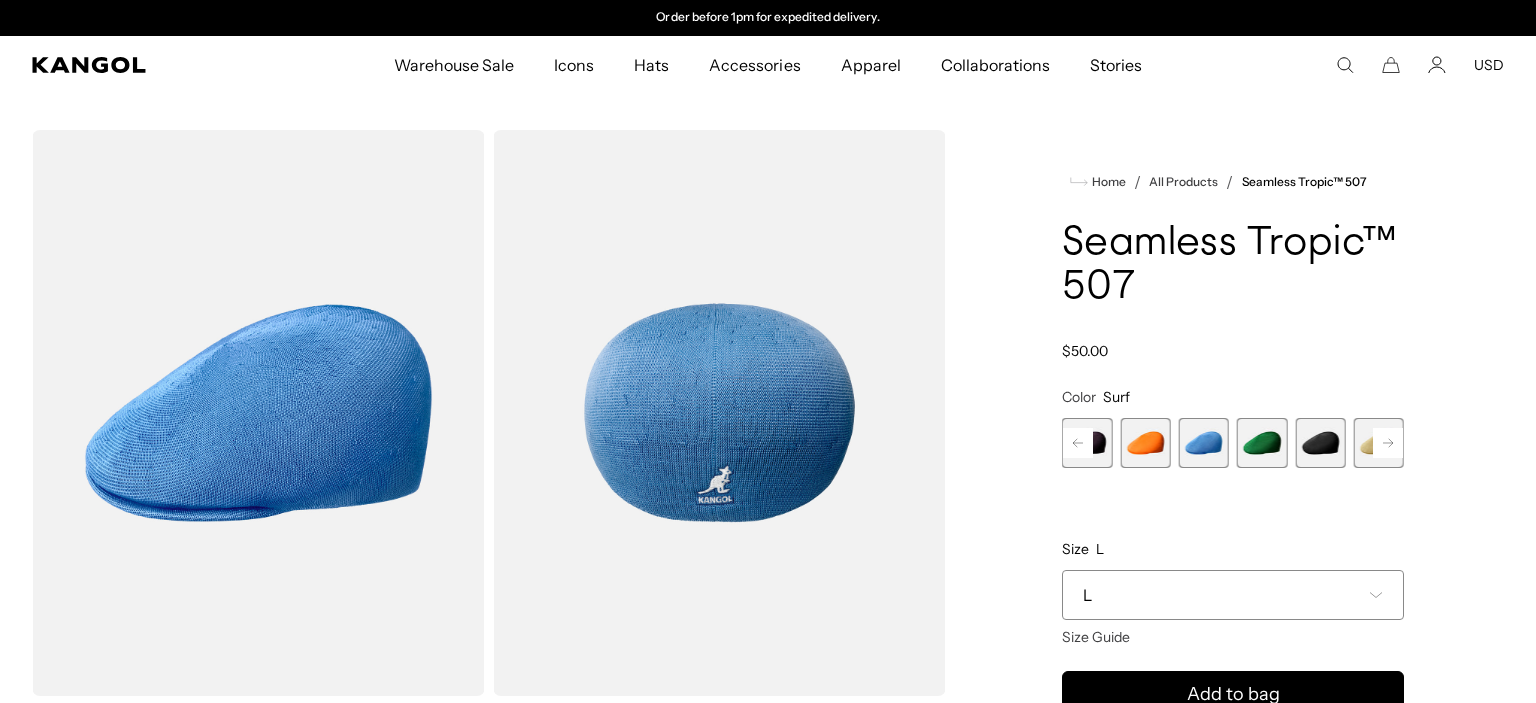 click 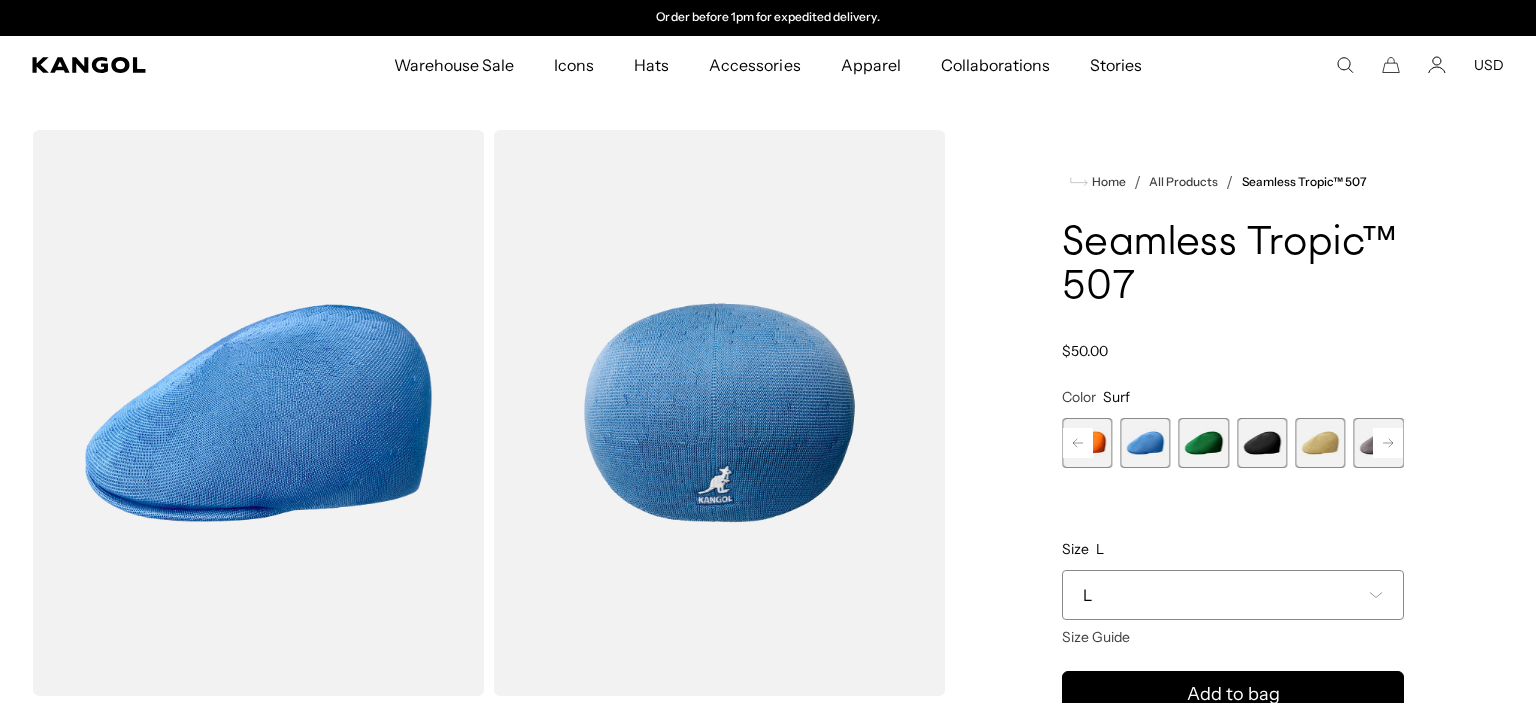 click at bounding box center [1262, 443] 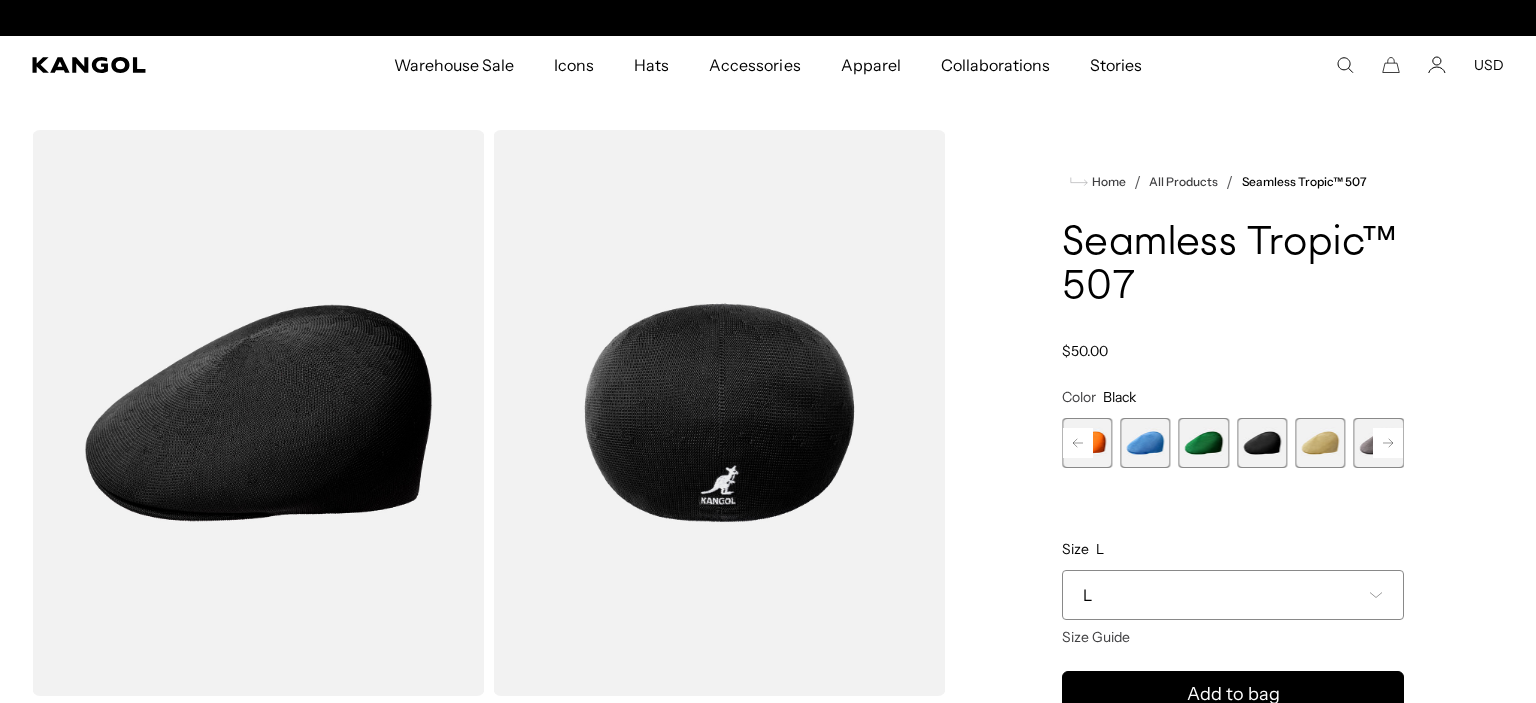 scroll, scrollTop: 0, scrollLeft: 0, axis: both 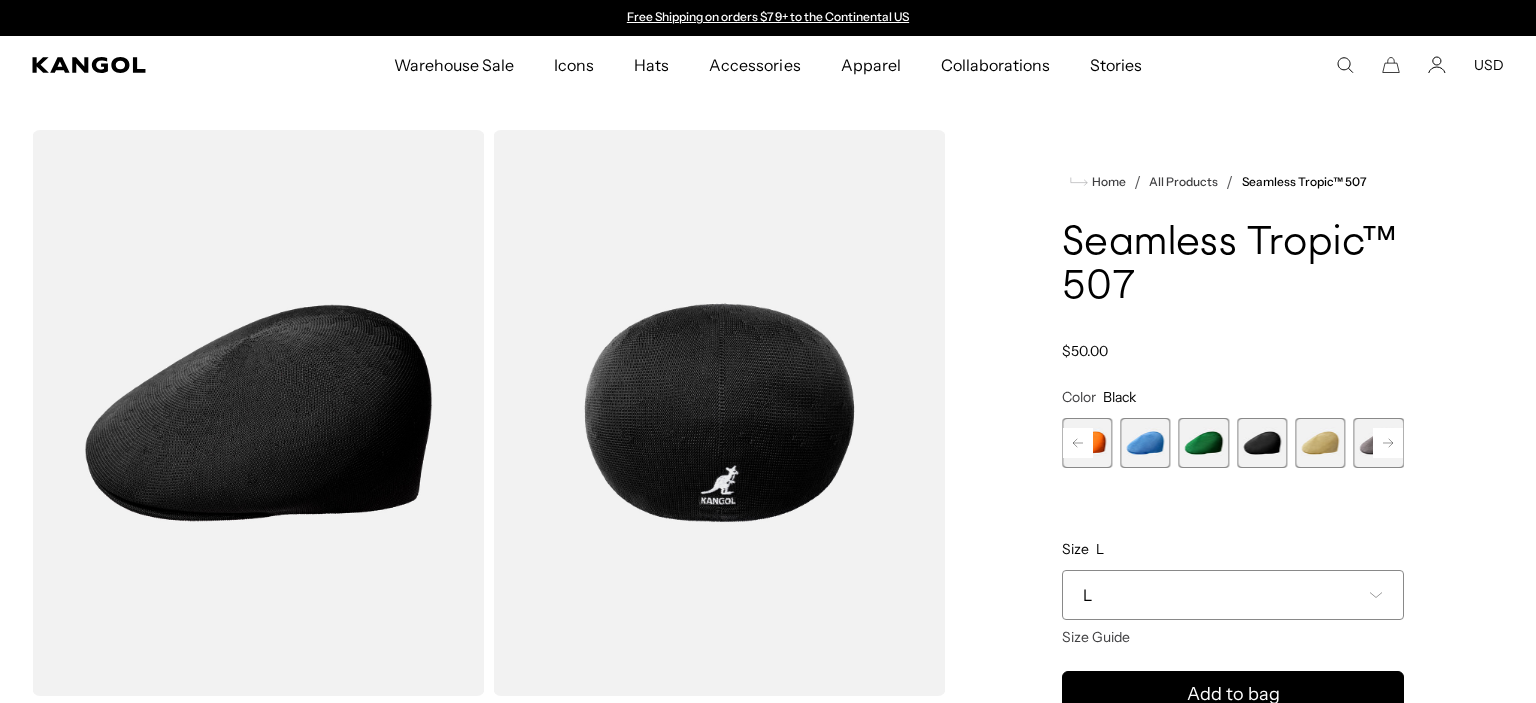 click 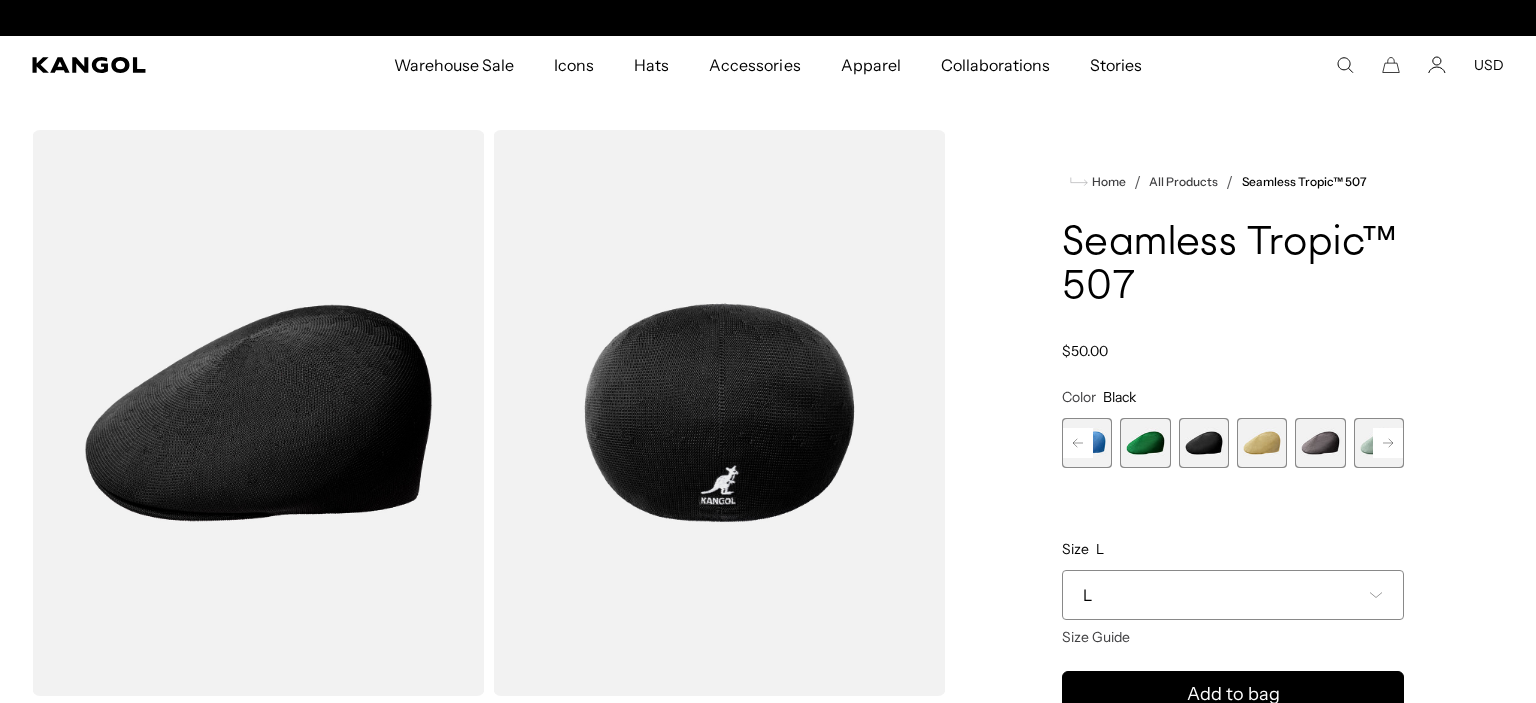 scroll, scrollTop: 0, scrollLeft: 412, axis: horizontal 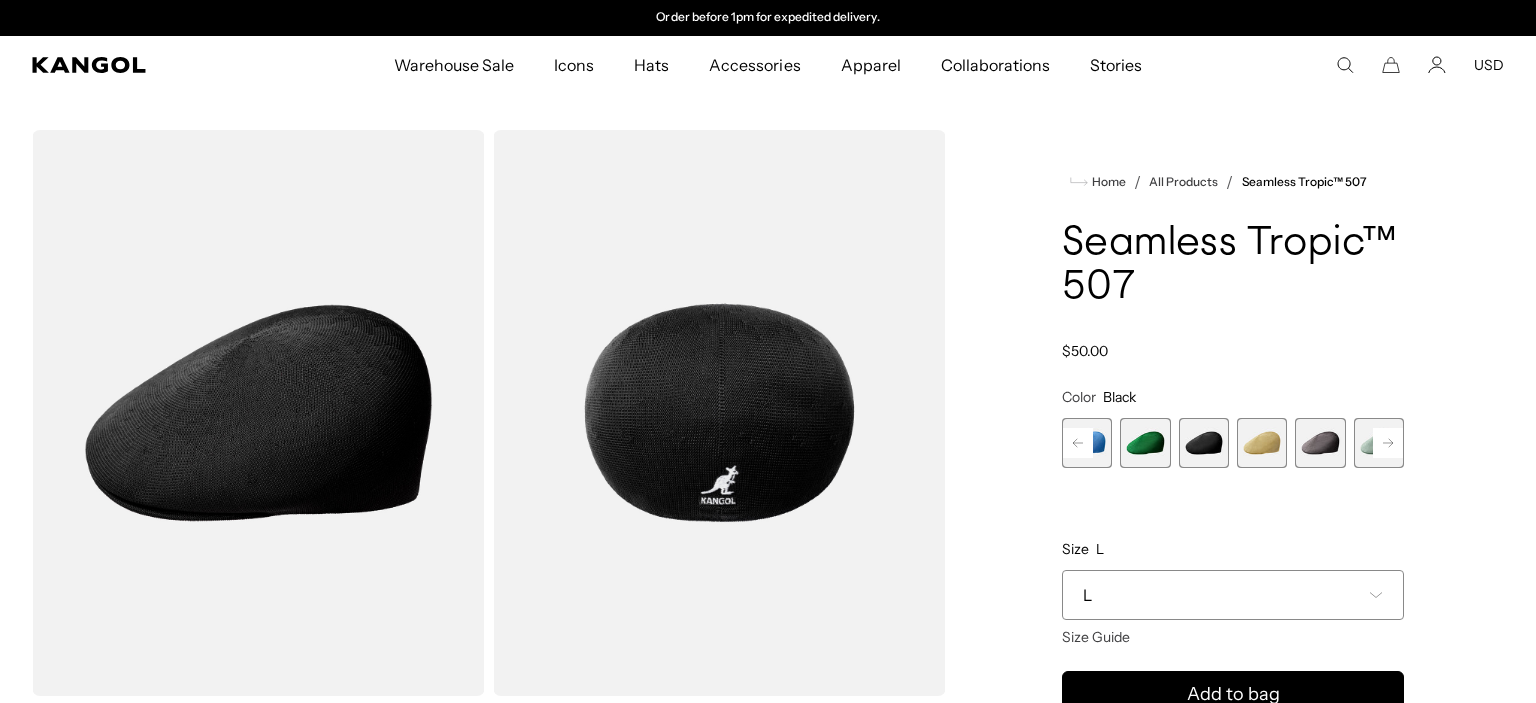 click 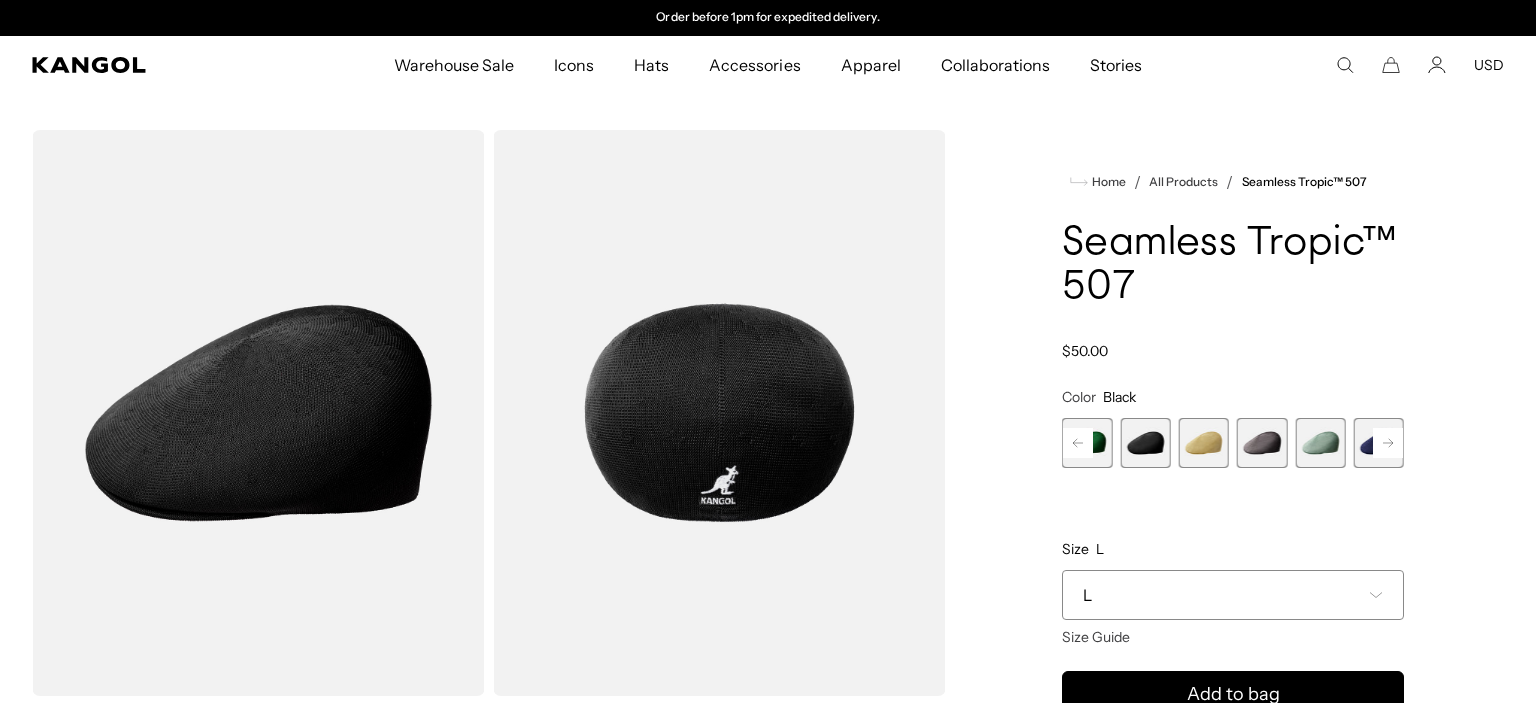 click at bounding box center [1262, 443] 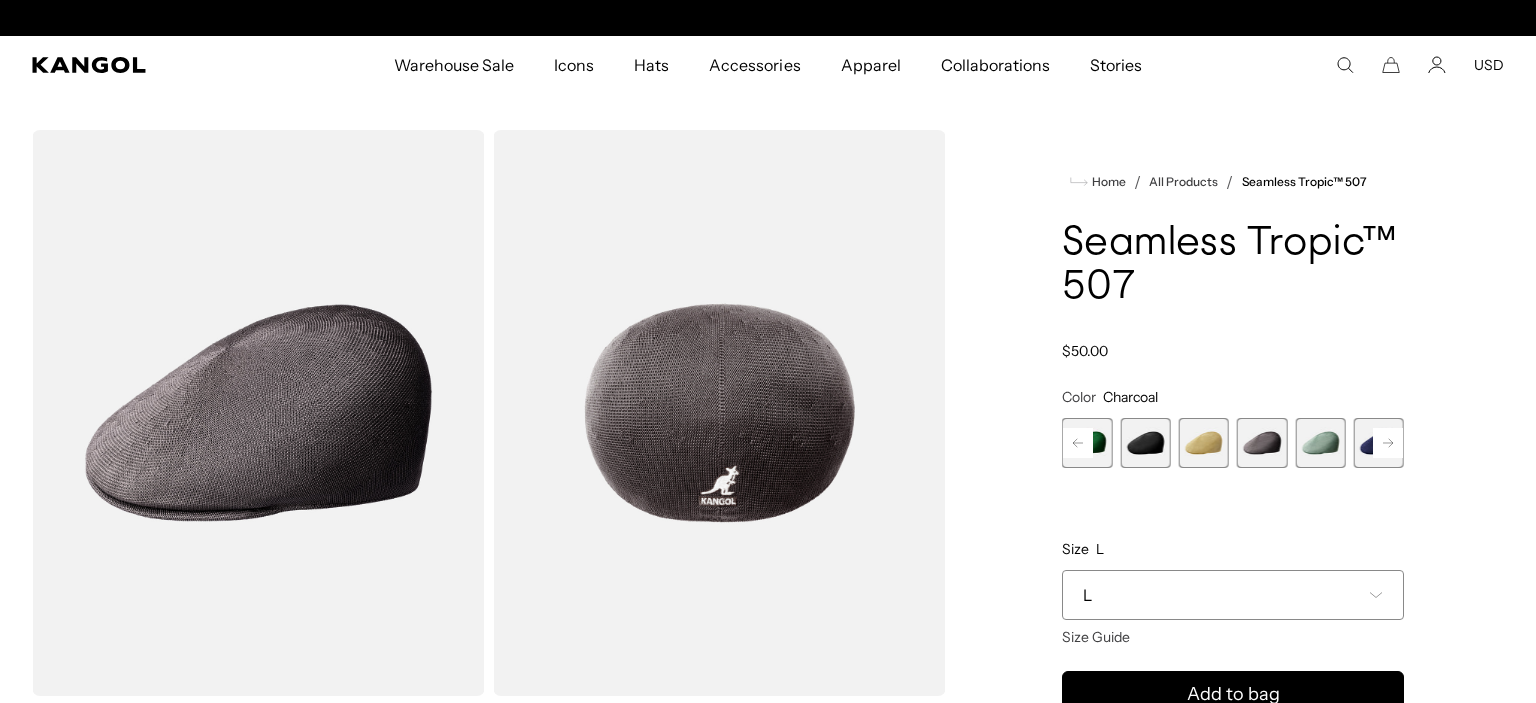 scroll, scrollTop: 0, scrollLeft: 0, axis: both 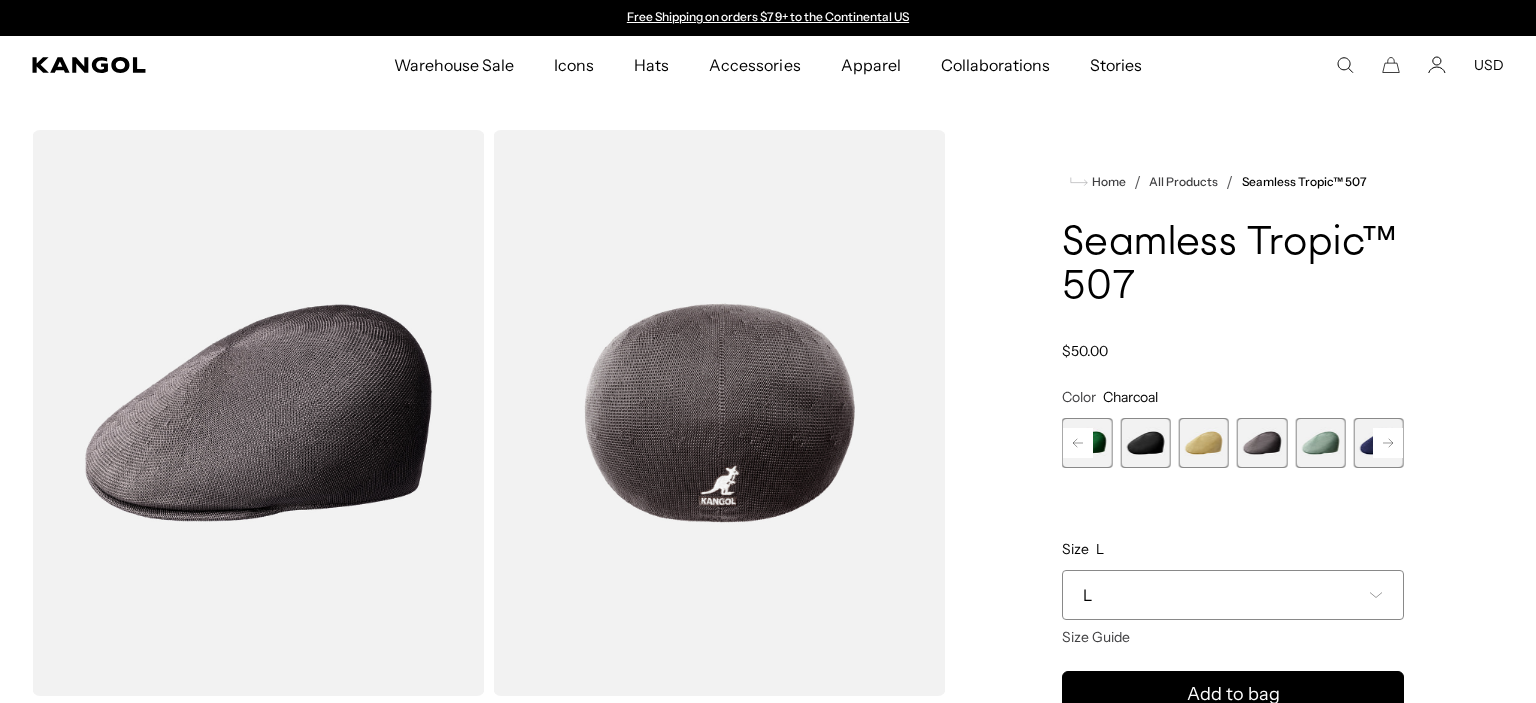 click at bounding box center [1320, 443] 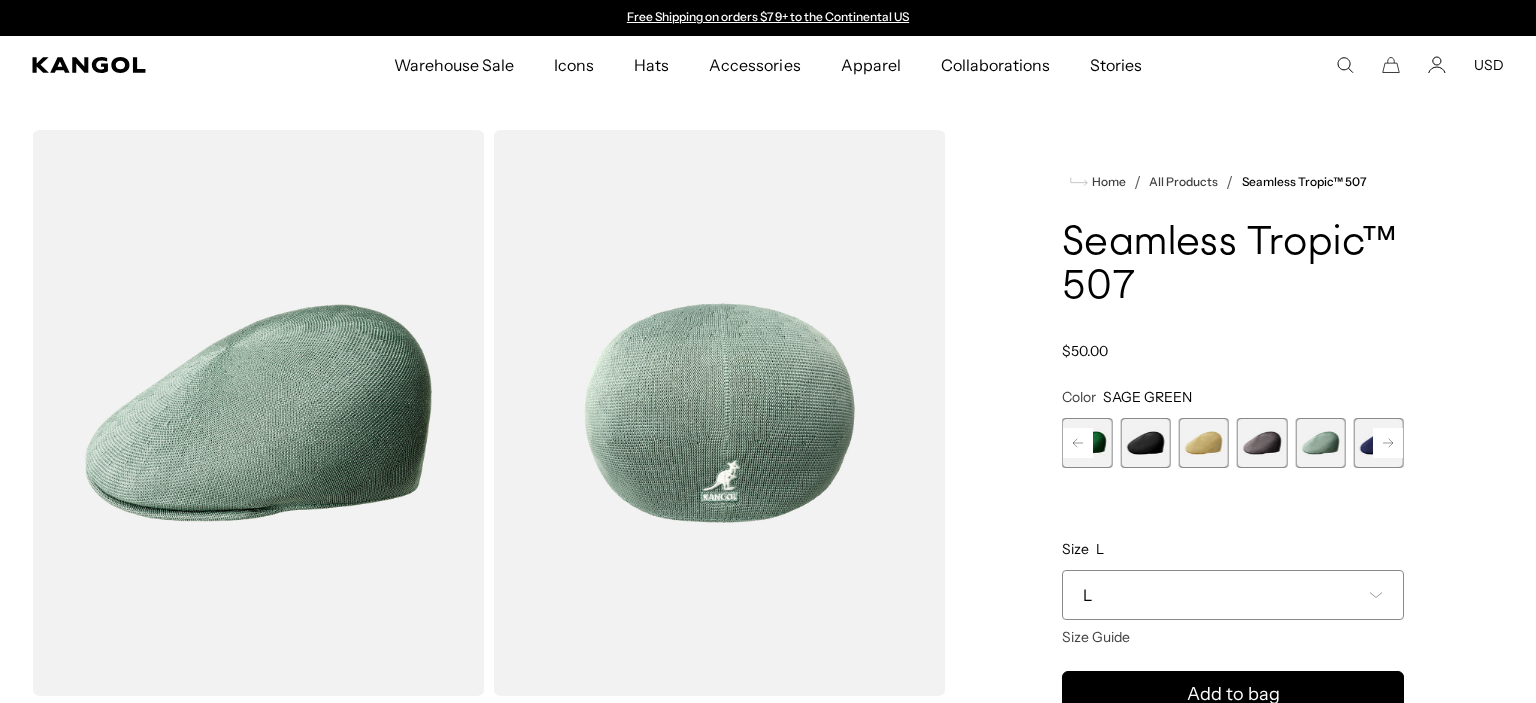 click 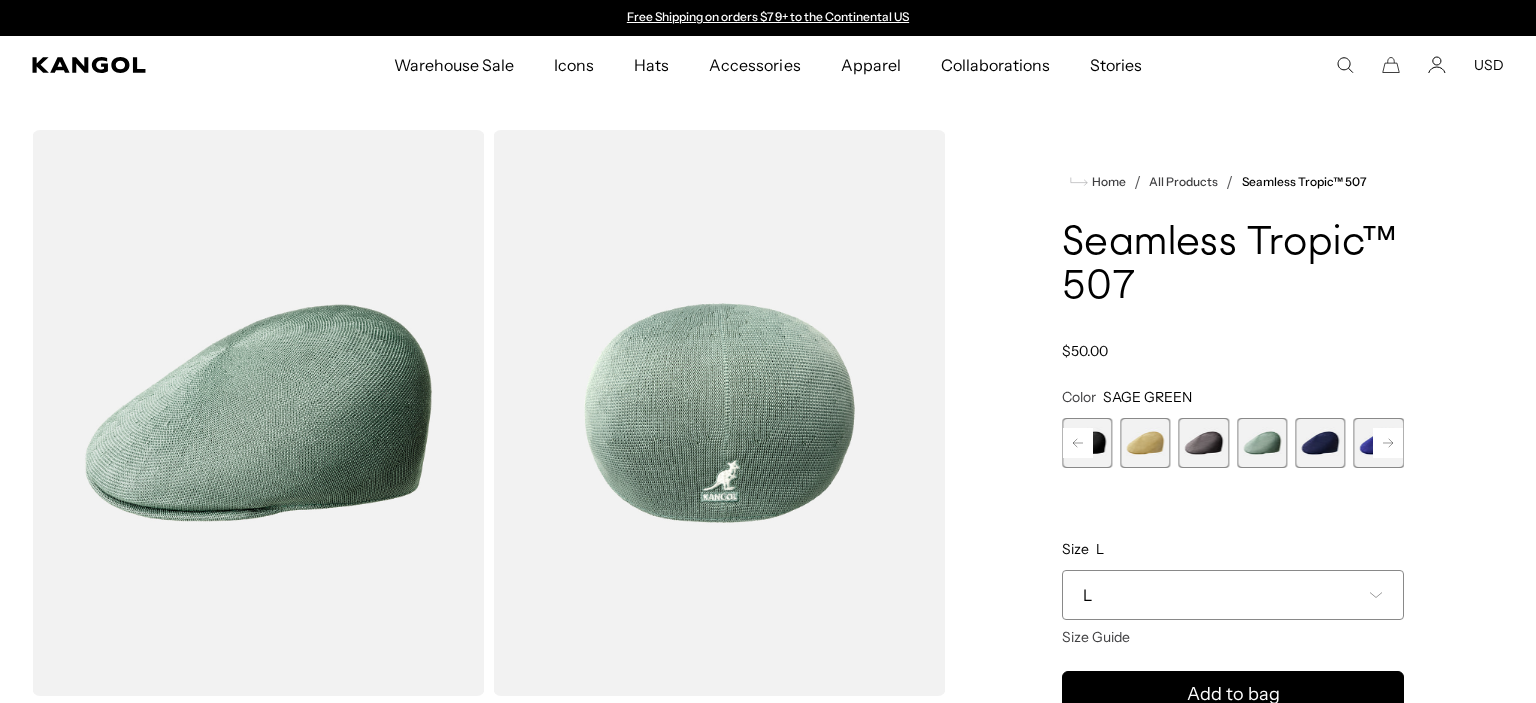 click 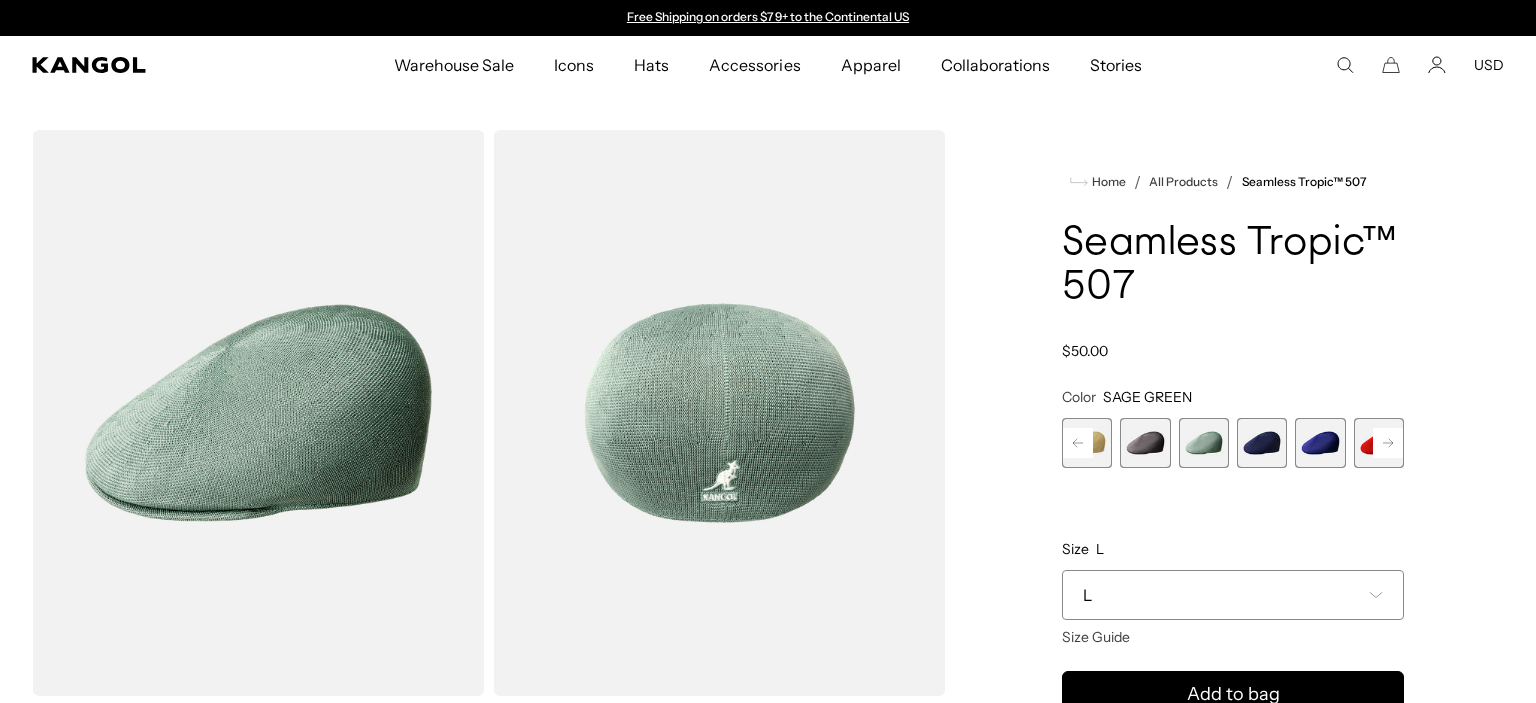 click 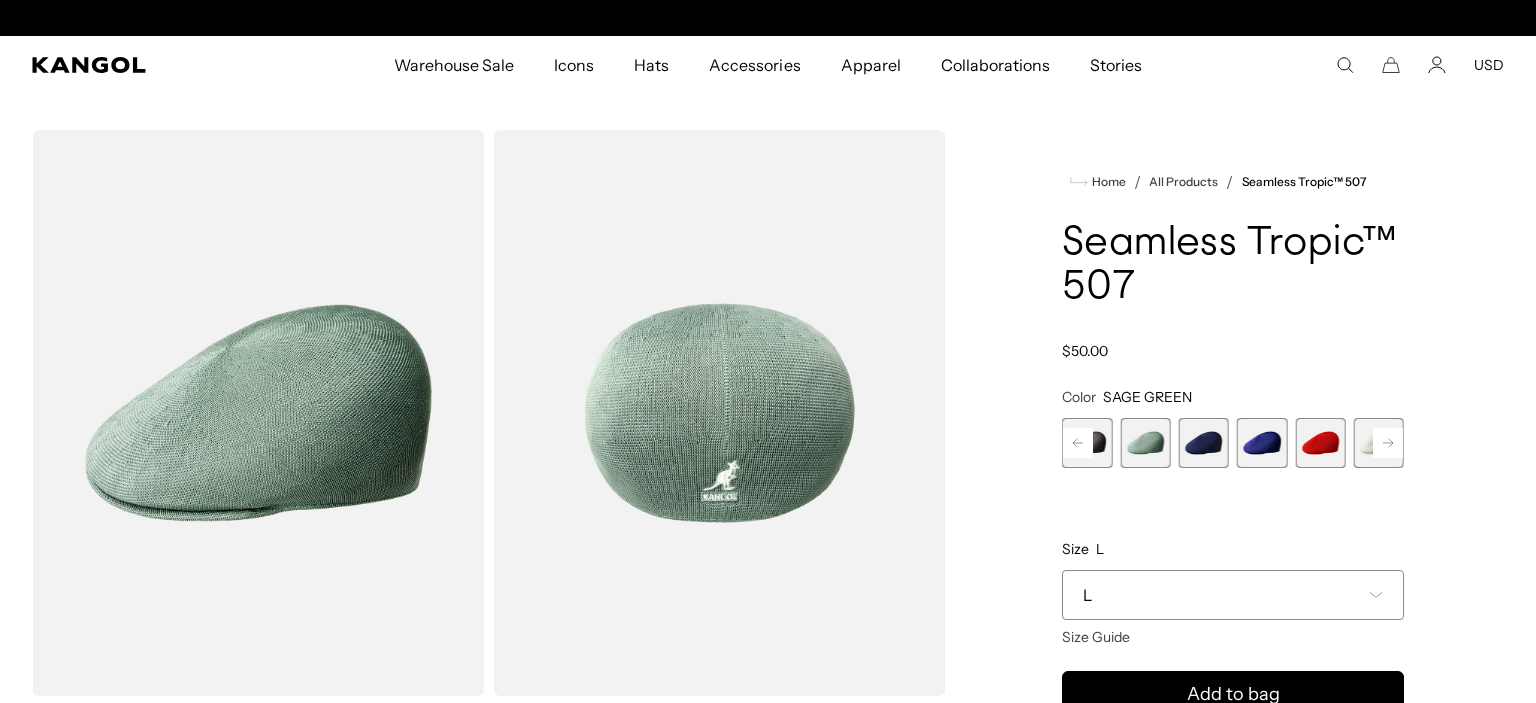 scroll, scrollTop: 0, scrollLeft: 412, axis: horizontal 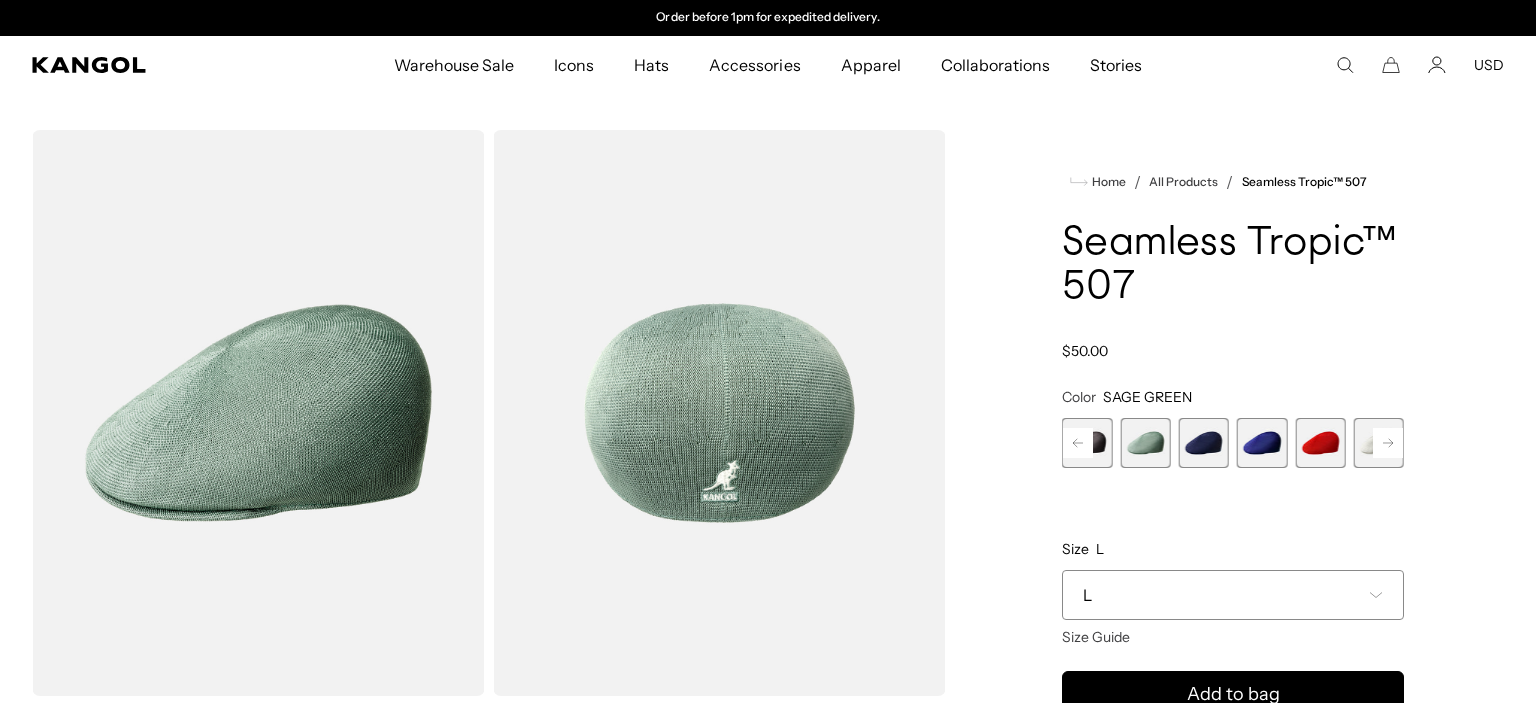 click 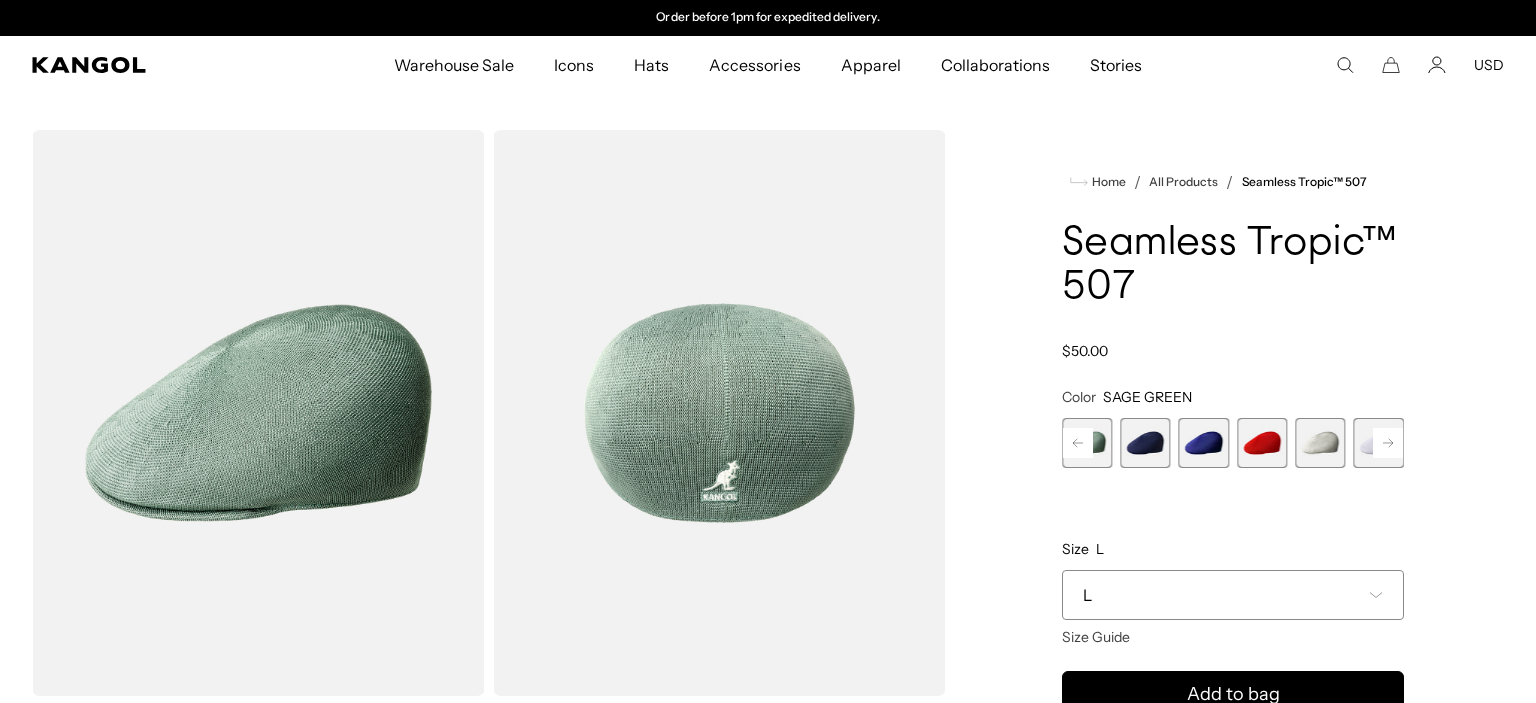 click 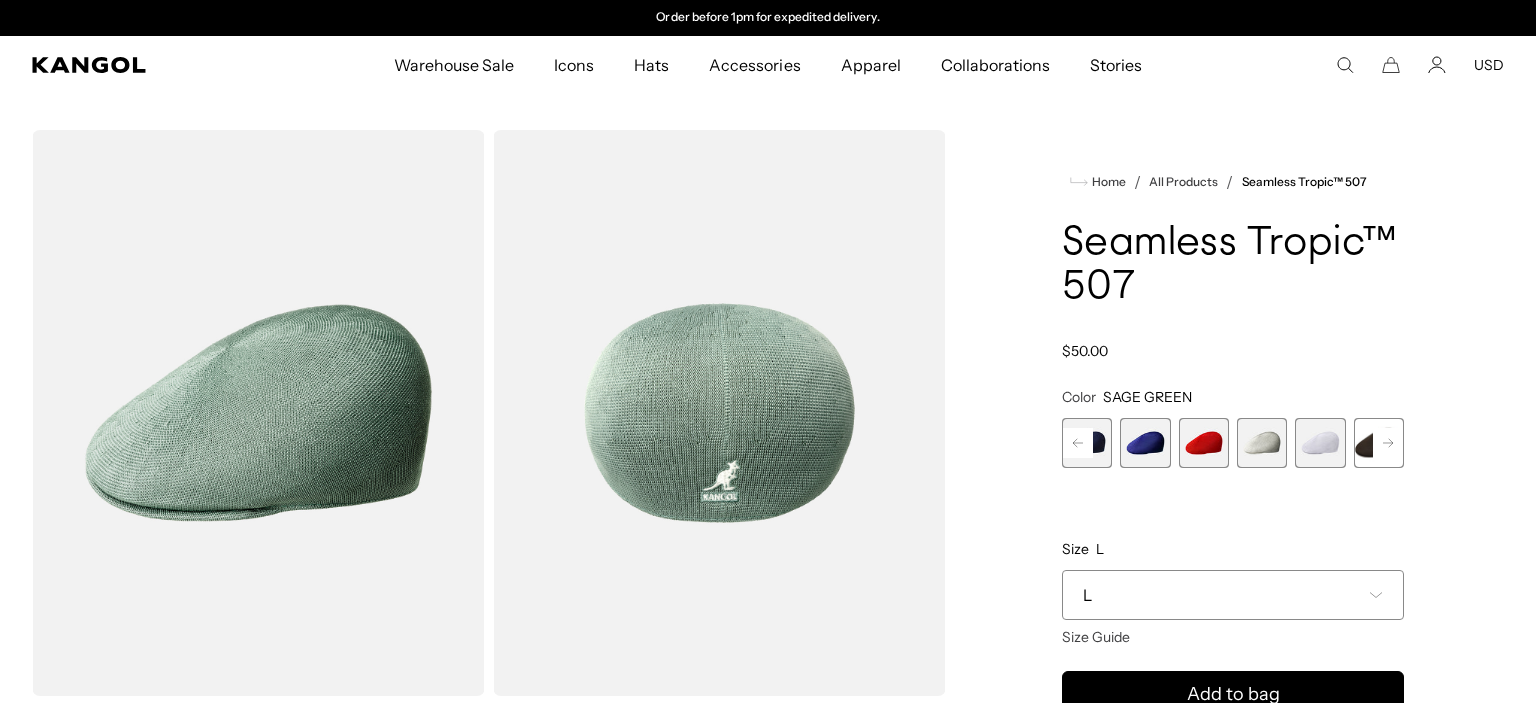 click 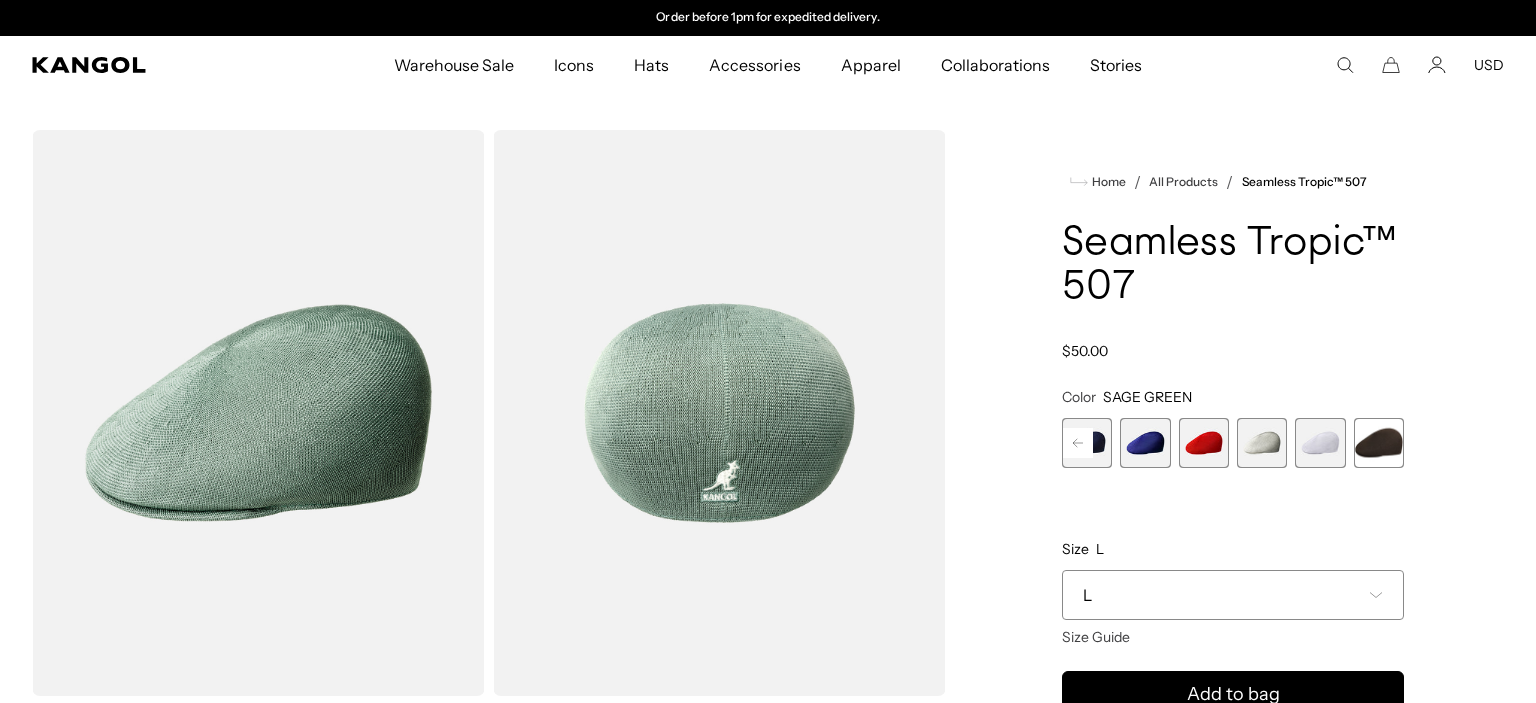 click at bounding box center [1379, 443] 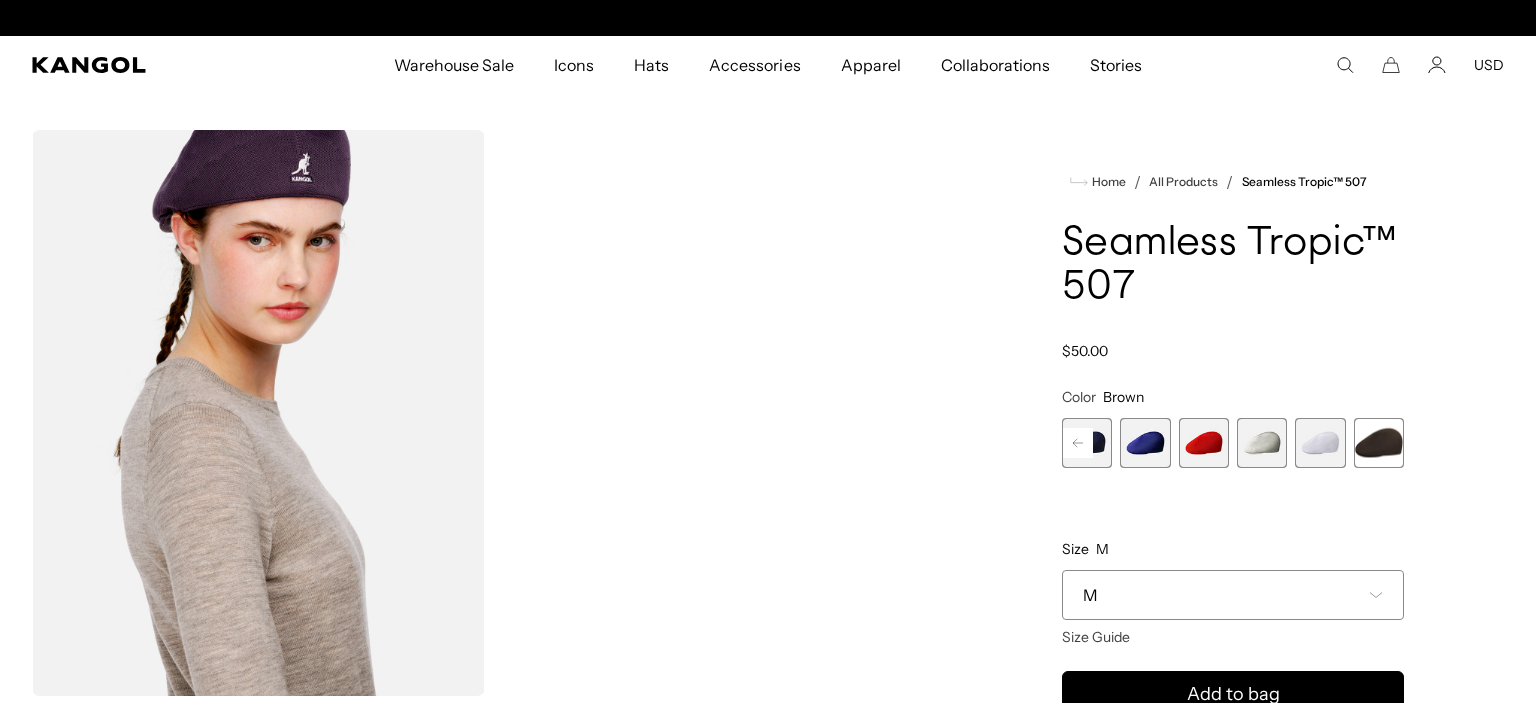 scroll, scrollTop: 0, scrollLeft: 0, axis: both 